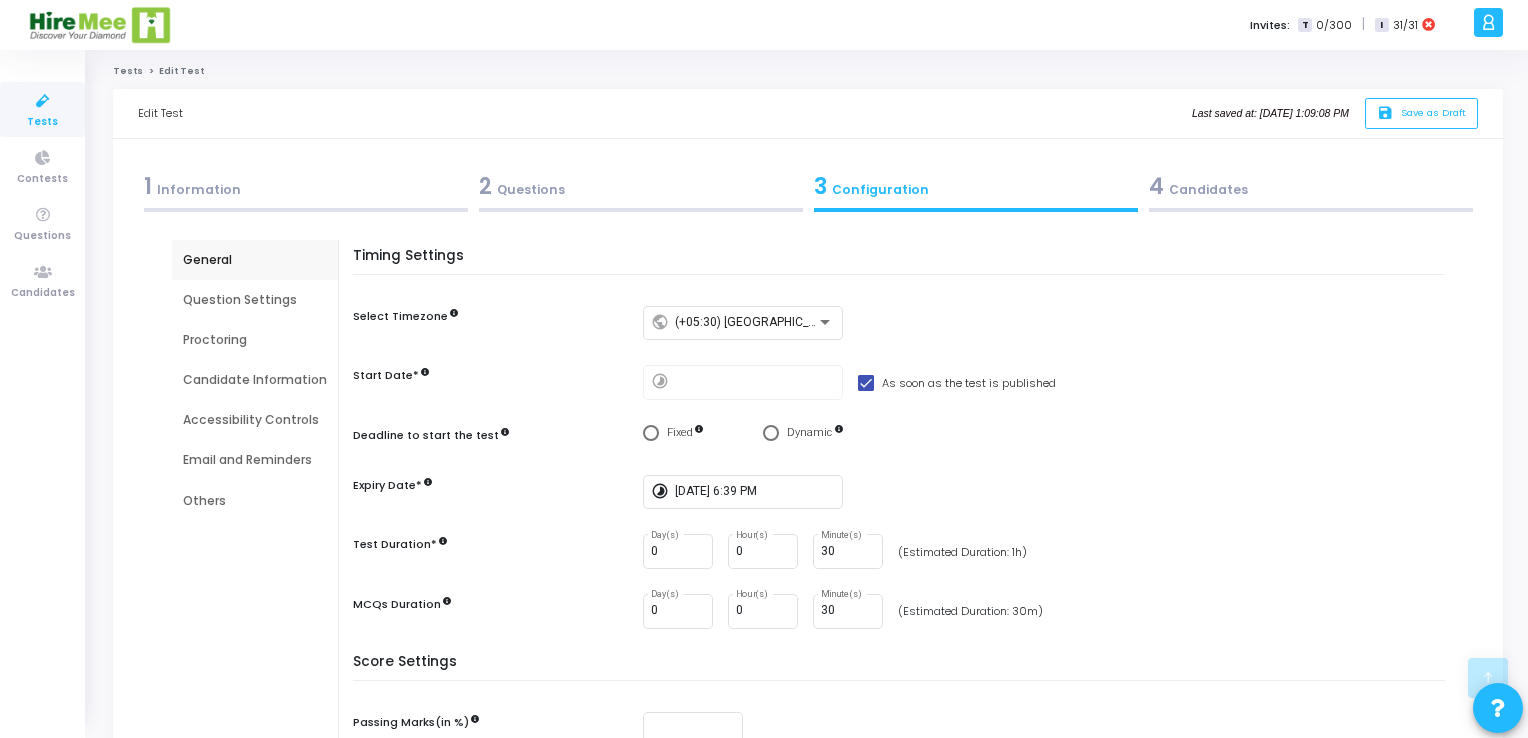 scroll, scrollTop: 317, scrollLeft: 0, axis: vertical 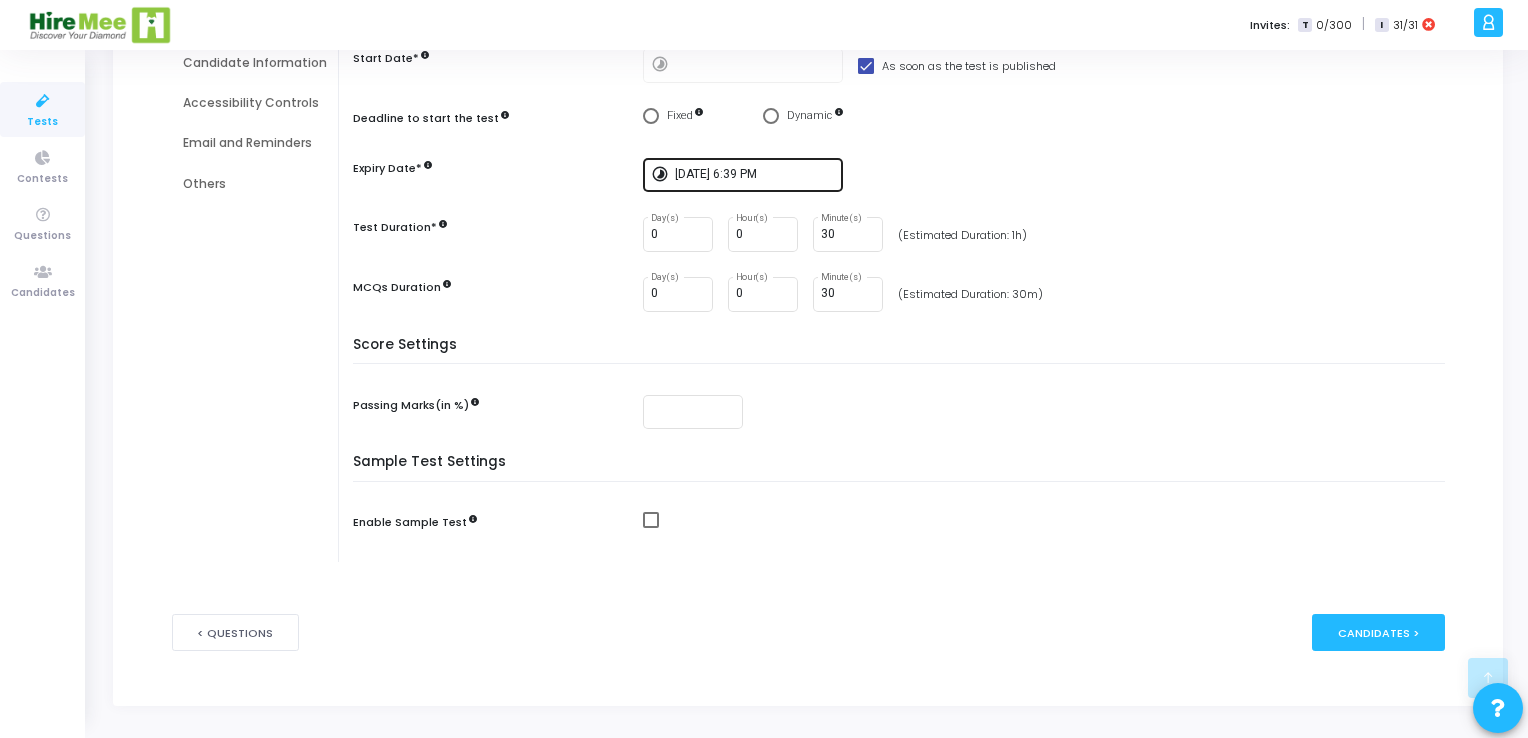 click on "[DATE] 6:39 PM" at bounding box center [755, 175] 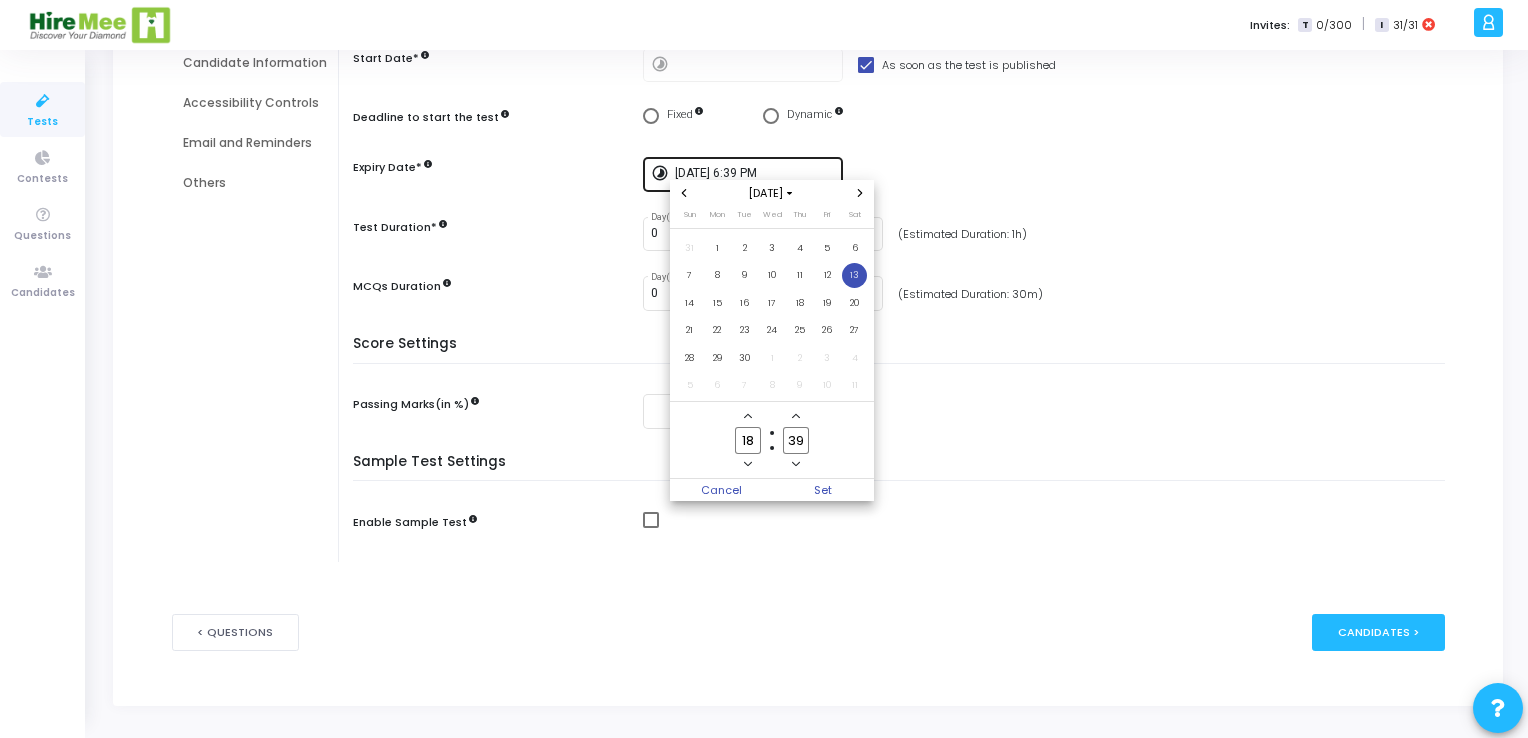 scroll, scrollTop: 0, scrollLeft: 0, axis: both 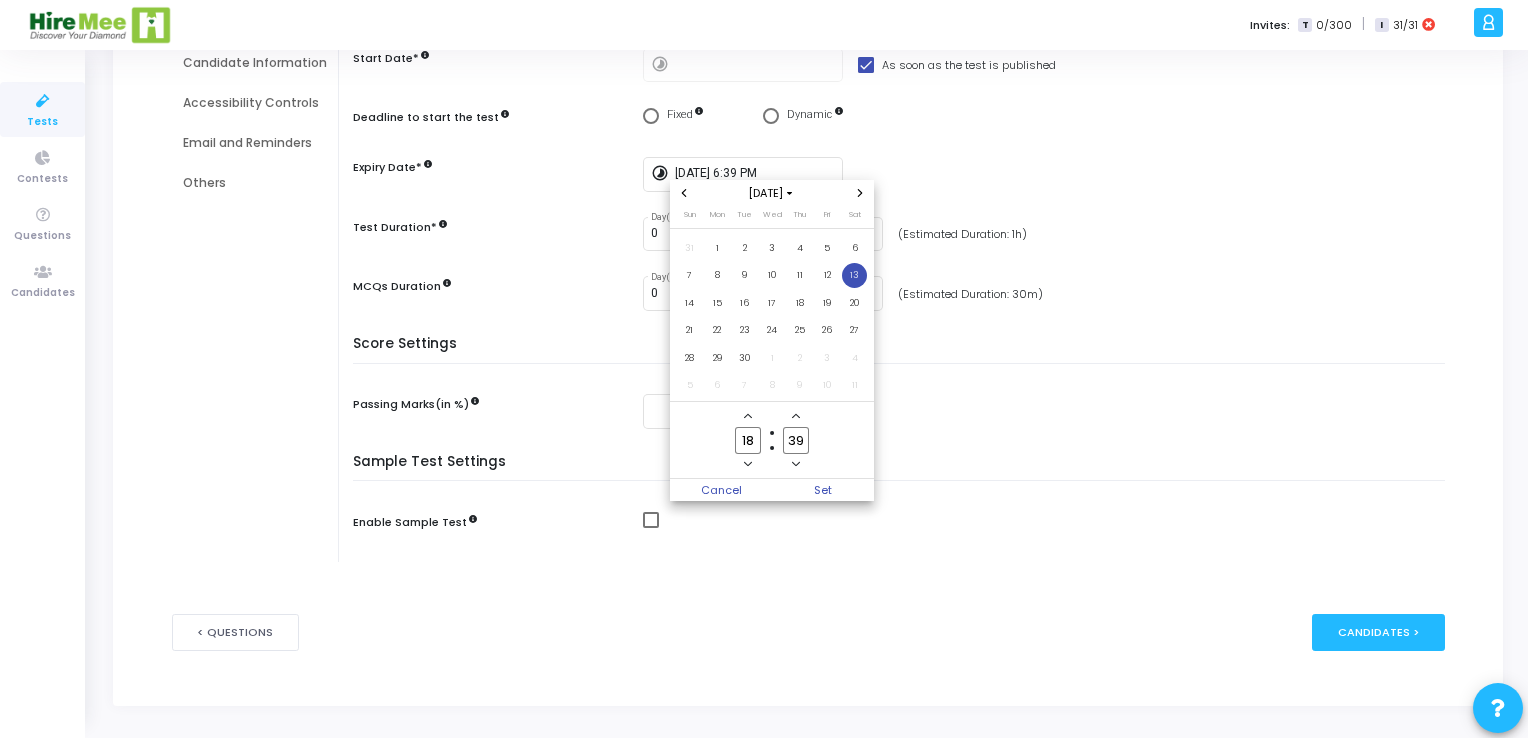 click at bounding box center [860, 193] 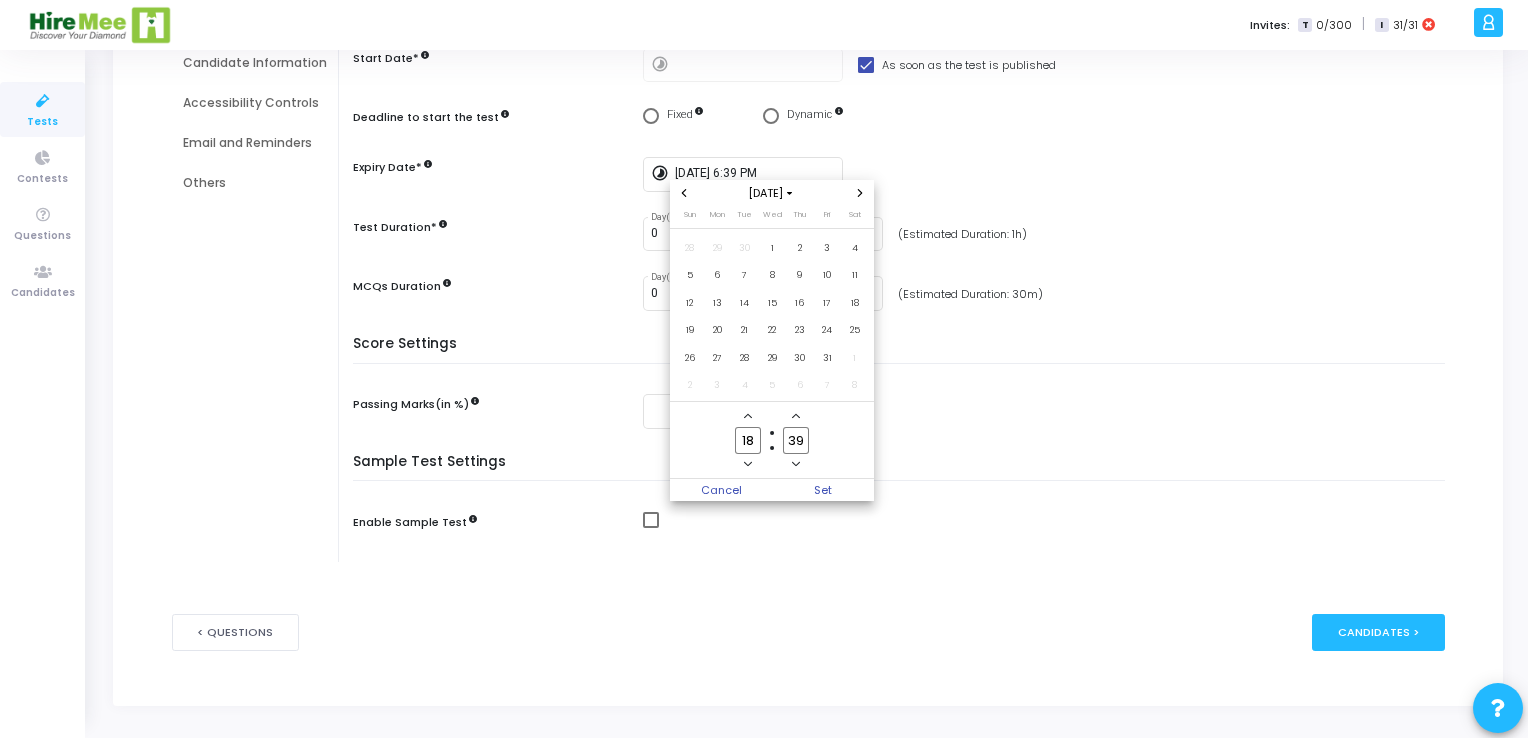 click at bounding box center (860, 193) 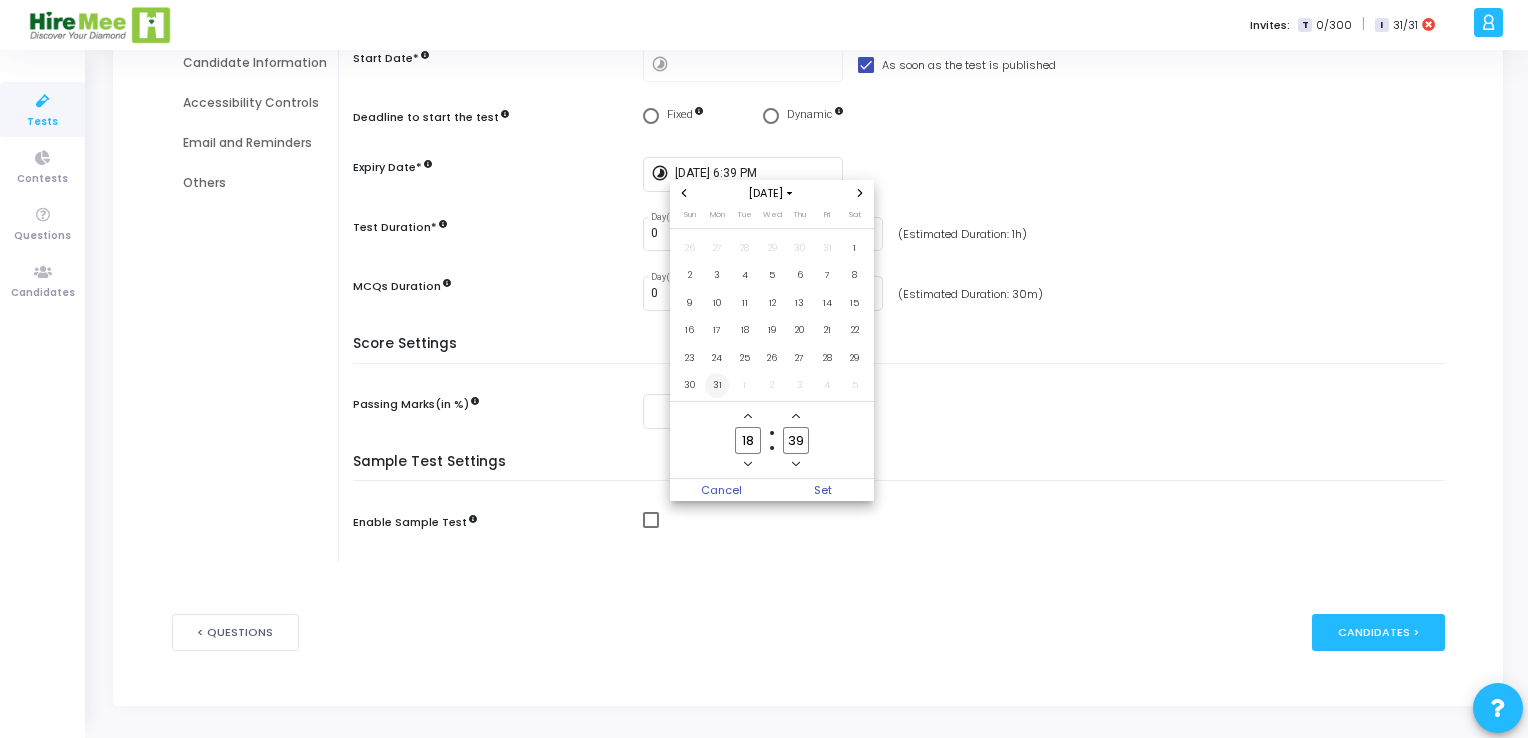 click on "31" at bounding box center (717, 385) 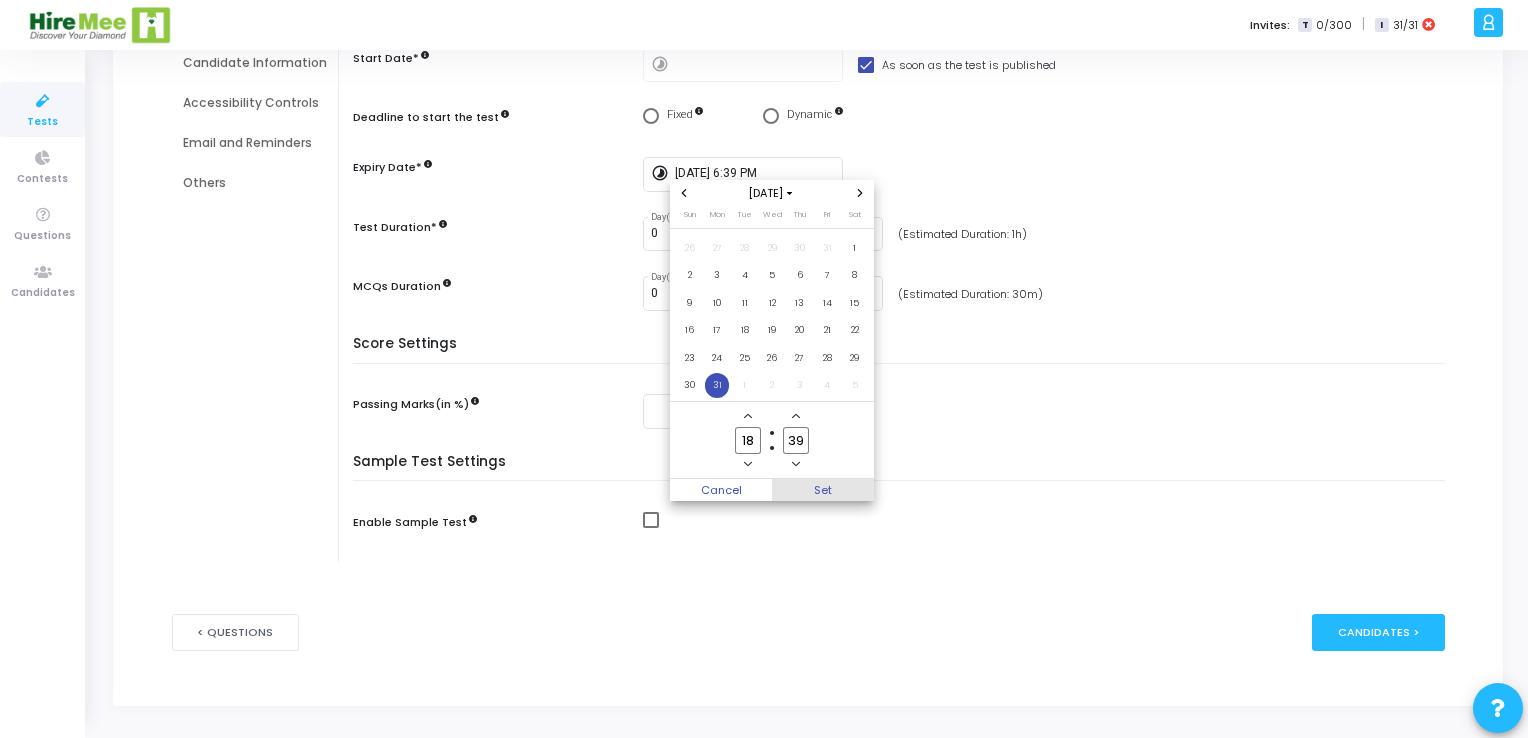 click on "Set" at bounding box center (823, 490) 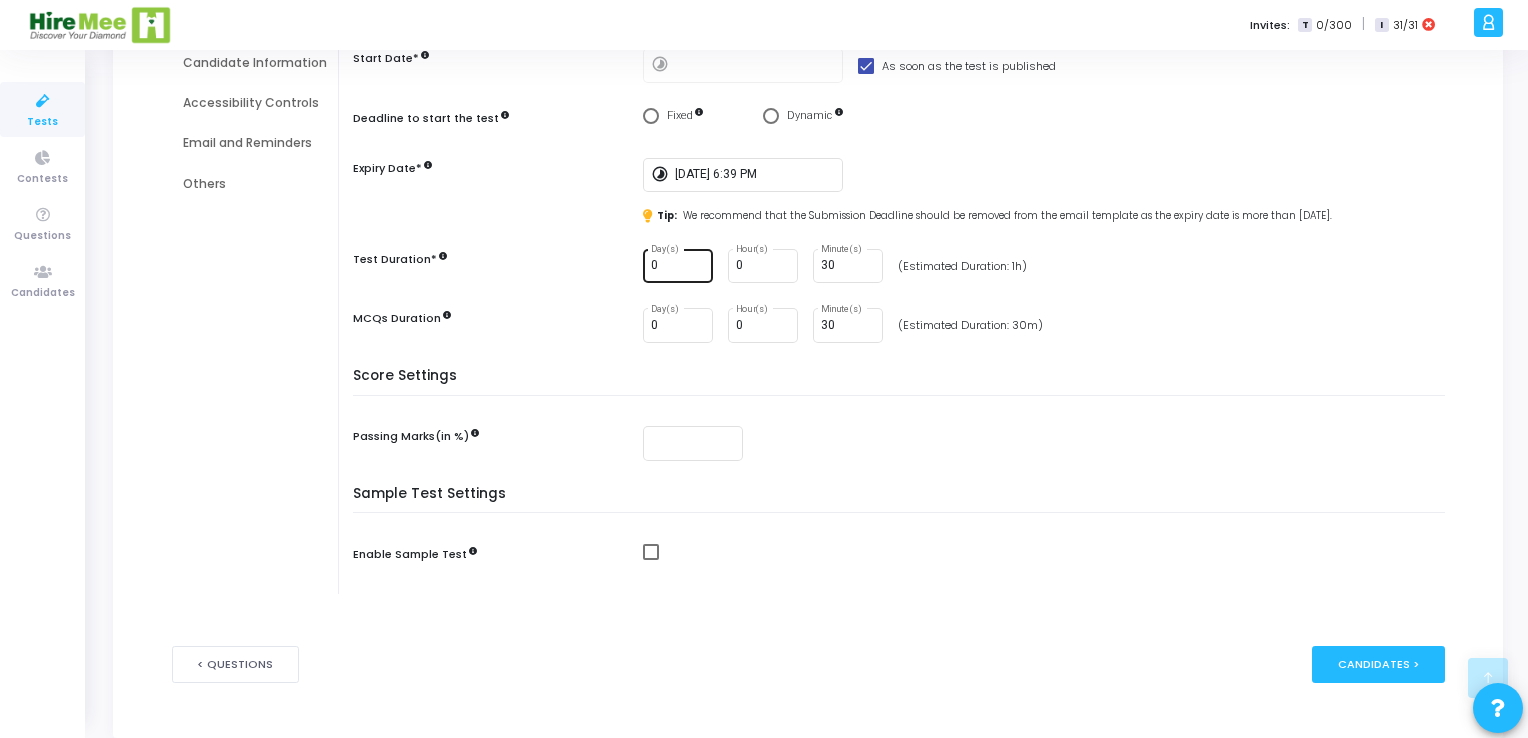 click on "0 Day(s)" at bounding box center (678, 264) 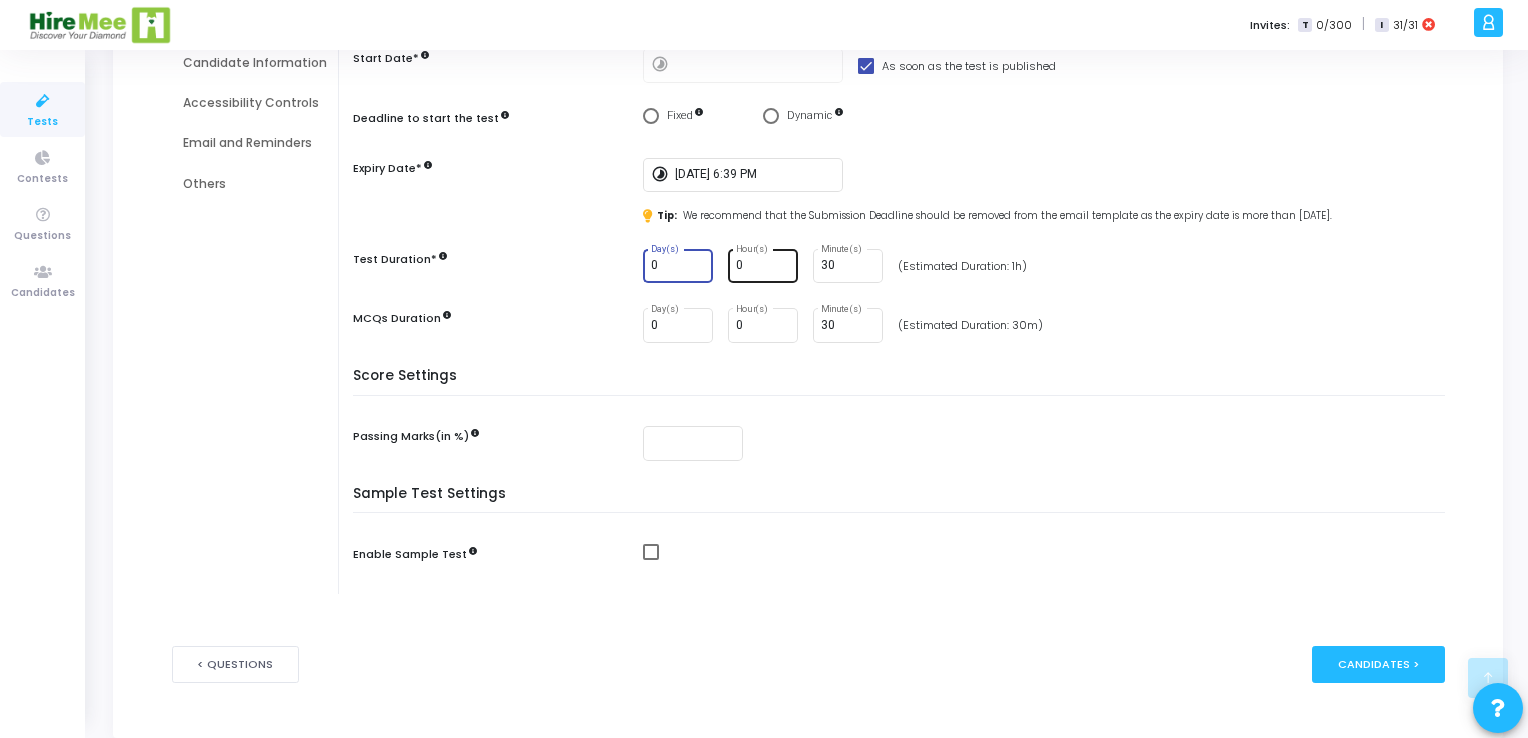 click on "0" at bounding box center (763, 266) 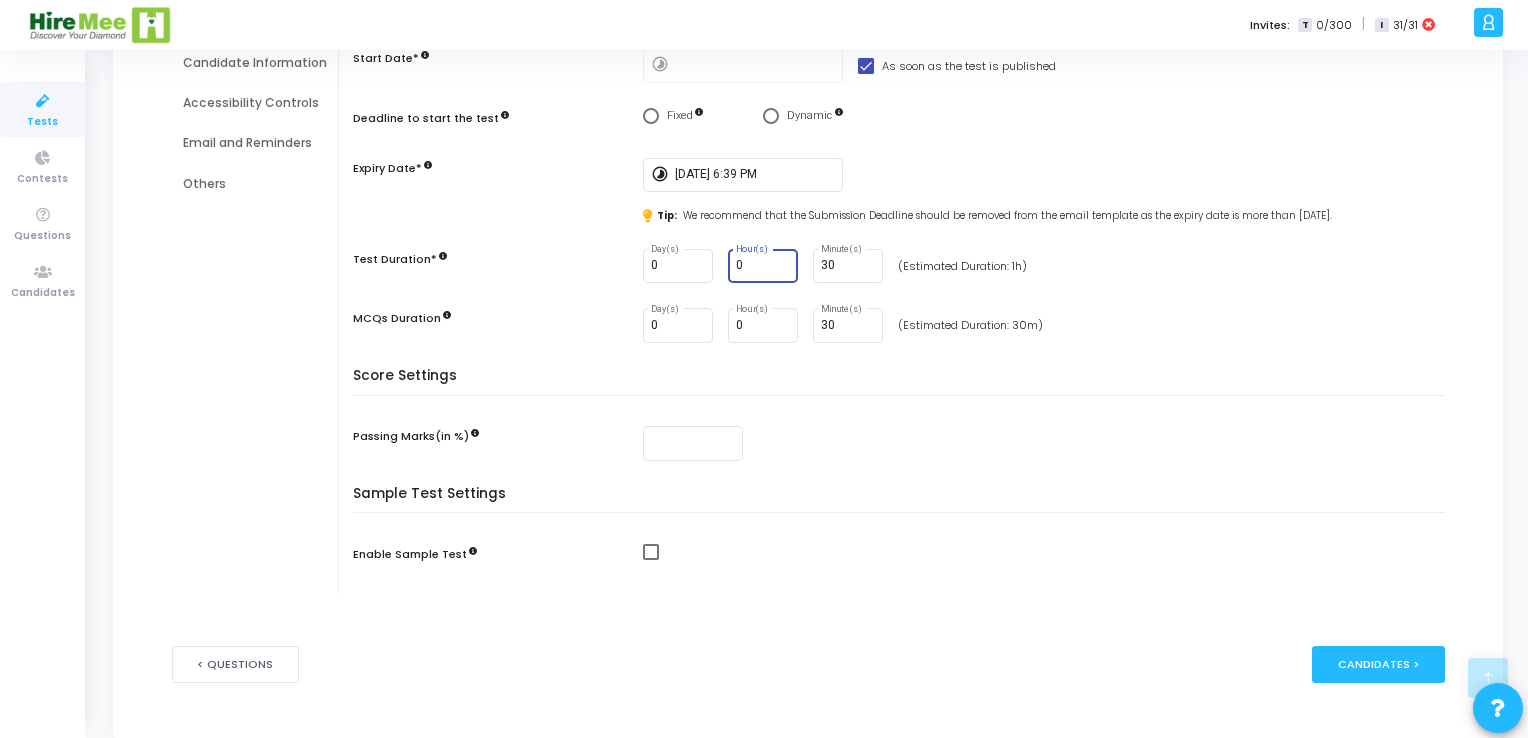 drag, startPoint x: 740, startPoint y: 264, endPoint x: 726, endPoint y: 264, distance: 14 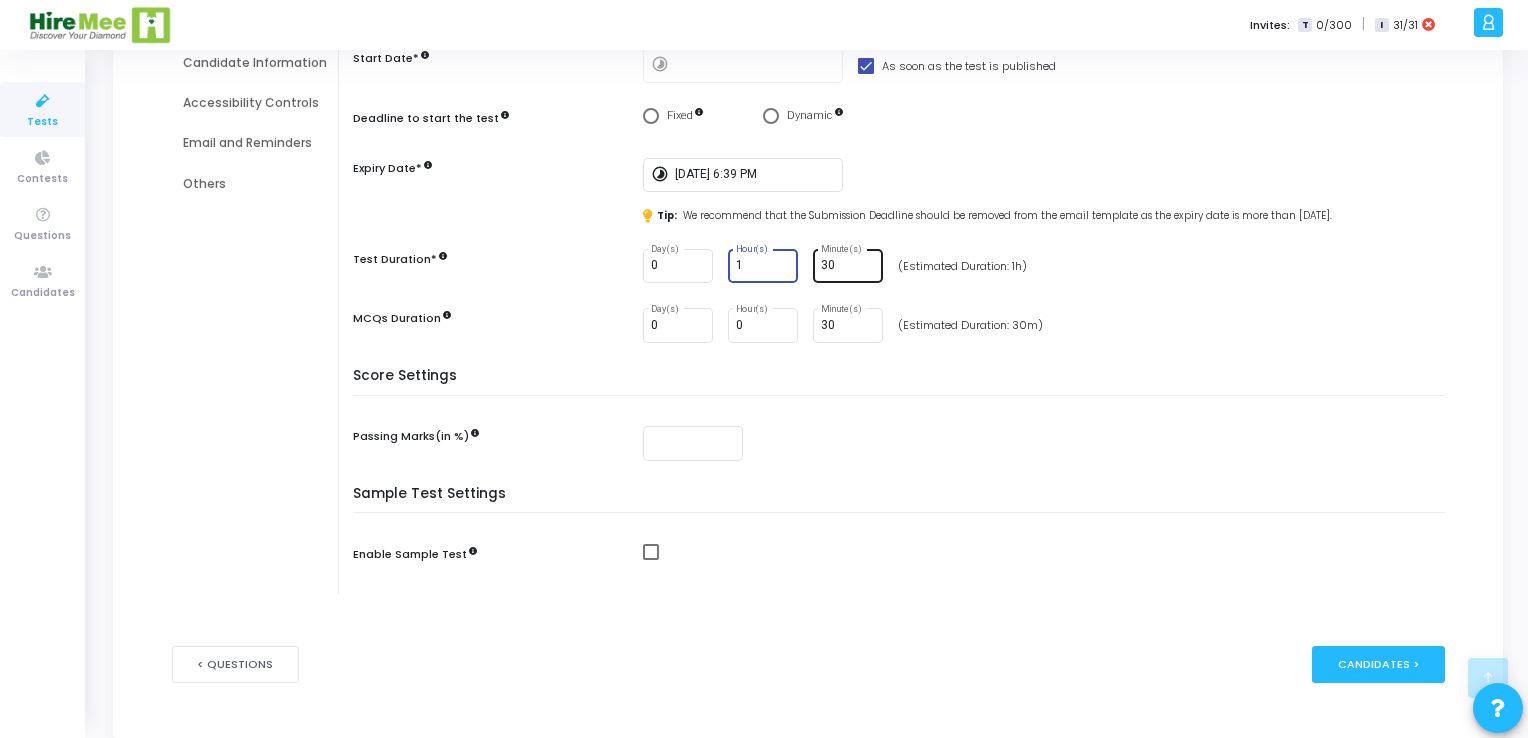 type on "1" 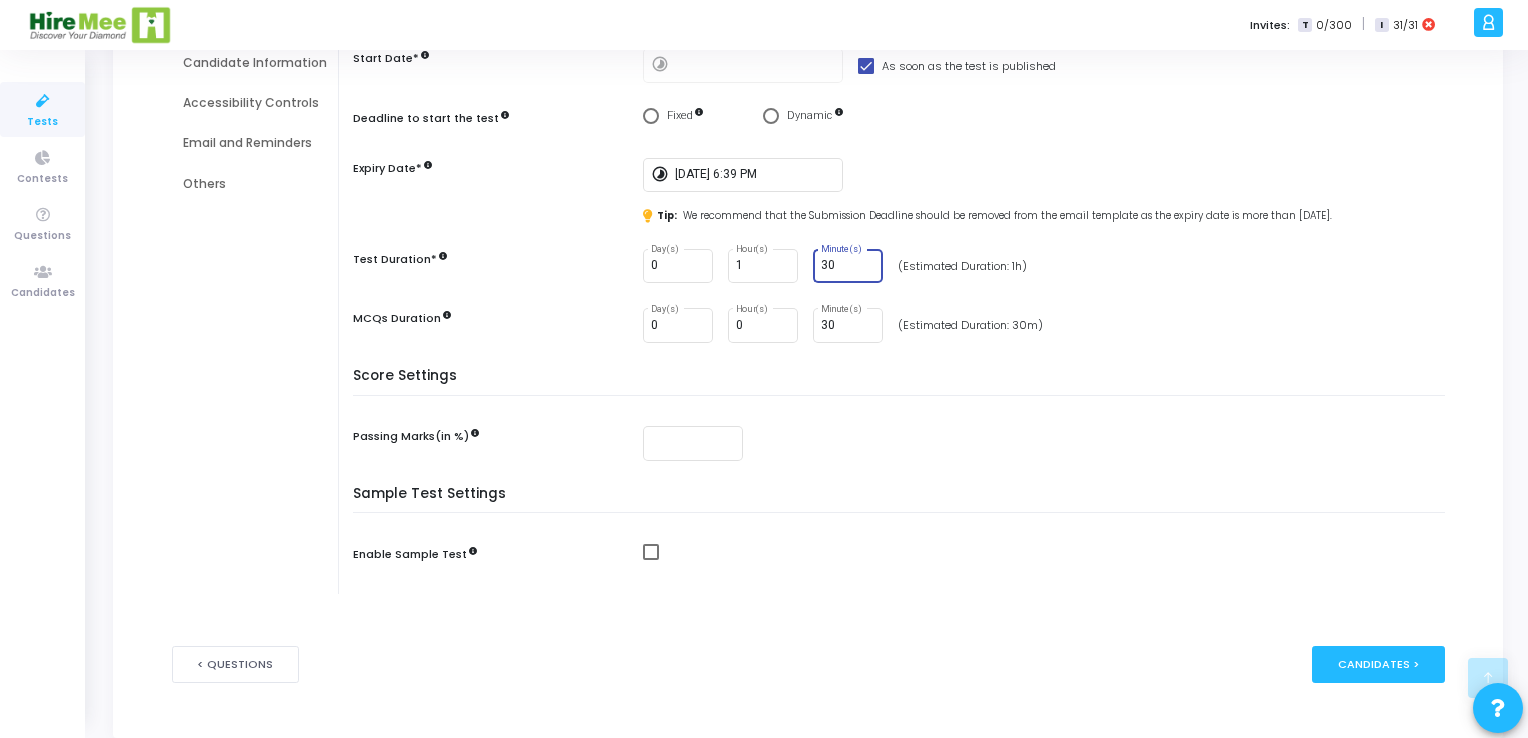 drag, startPoint x: 824, startPoint y: 261, endPoint x: 804, endPoint y: 262, distance: 20.024984 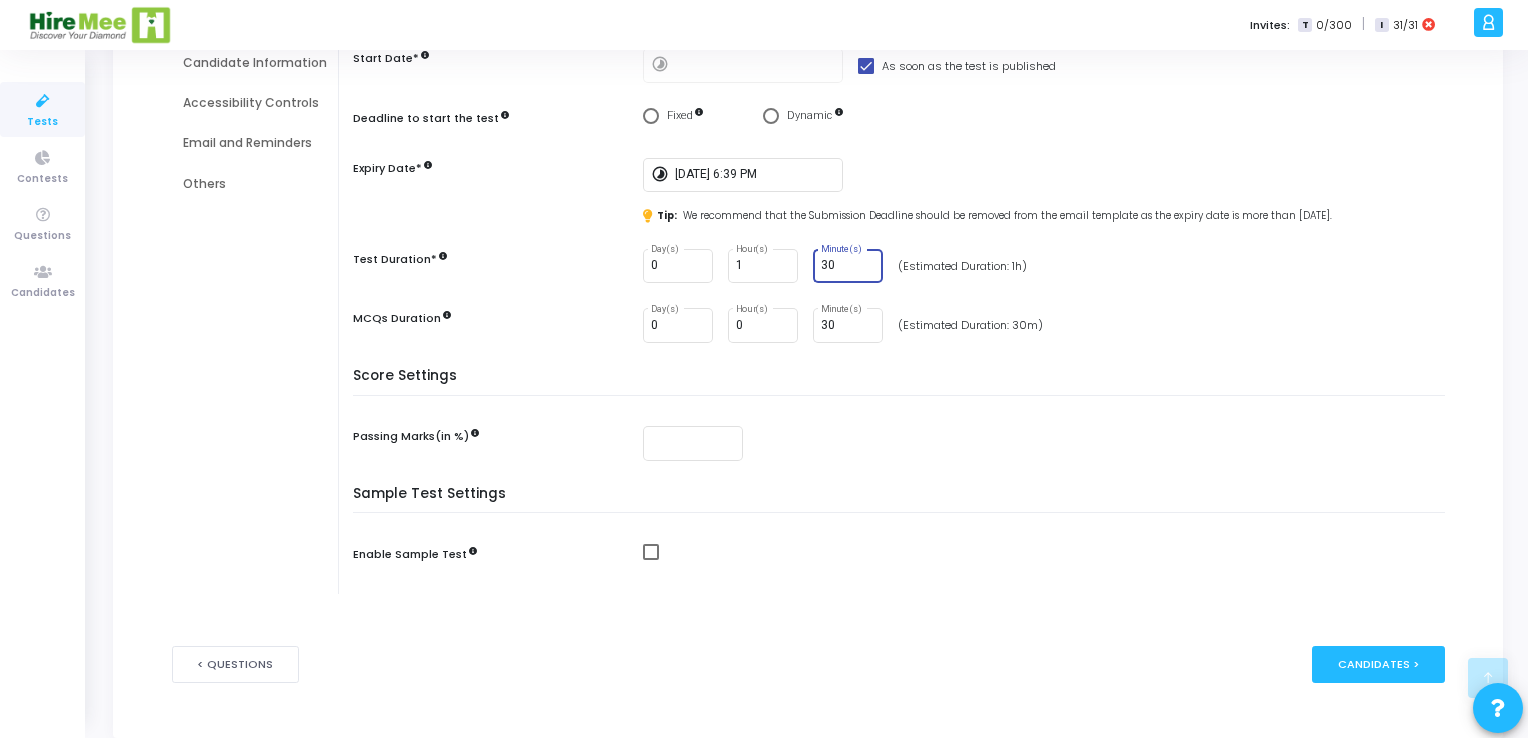 click on "0 Day(s) 1 Hour(s) 30 Minute(s)" at bounding box center (763, 266) 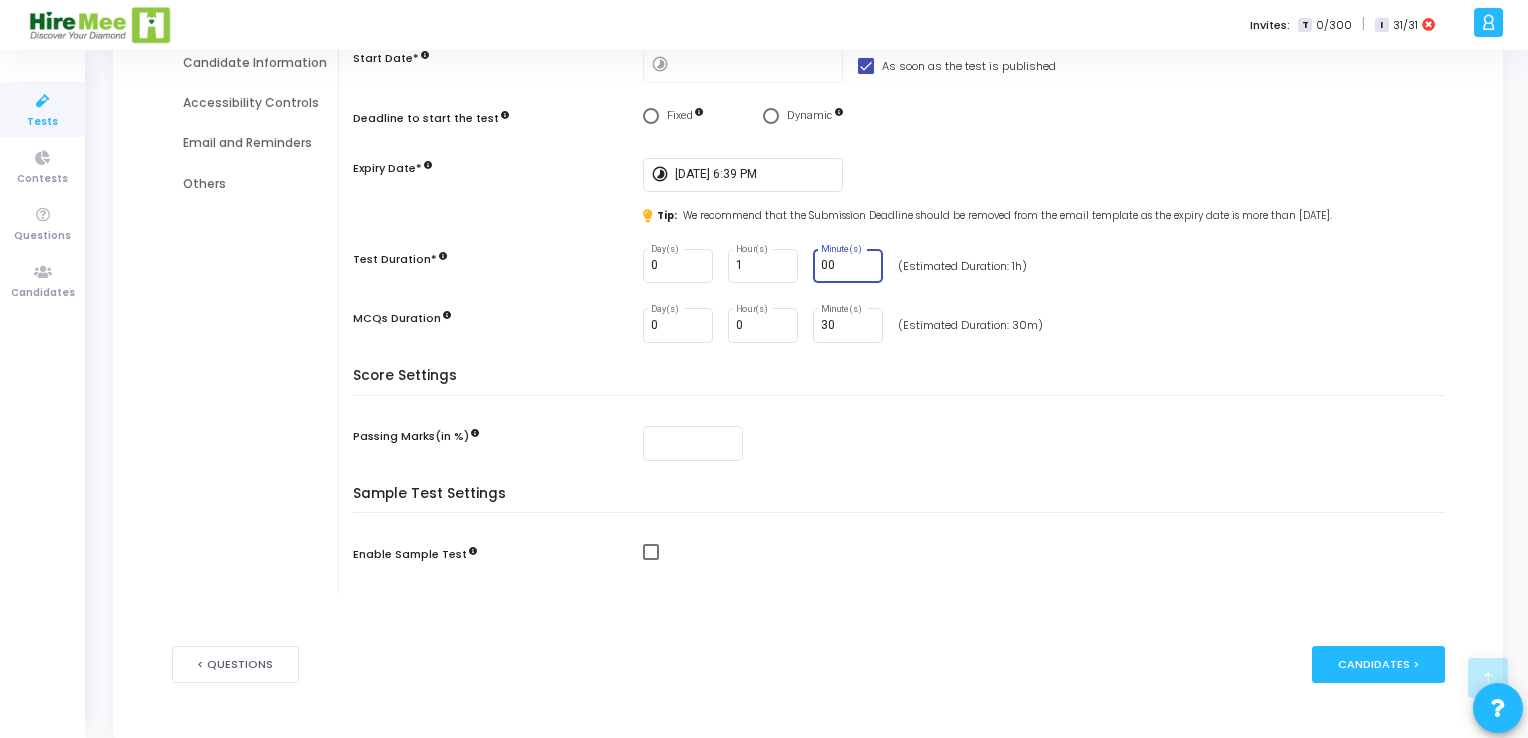 type on "00" 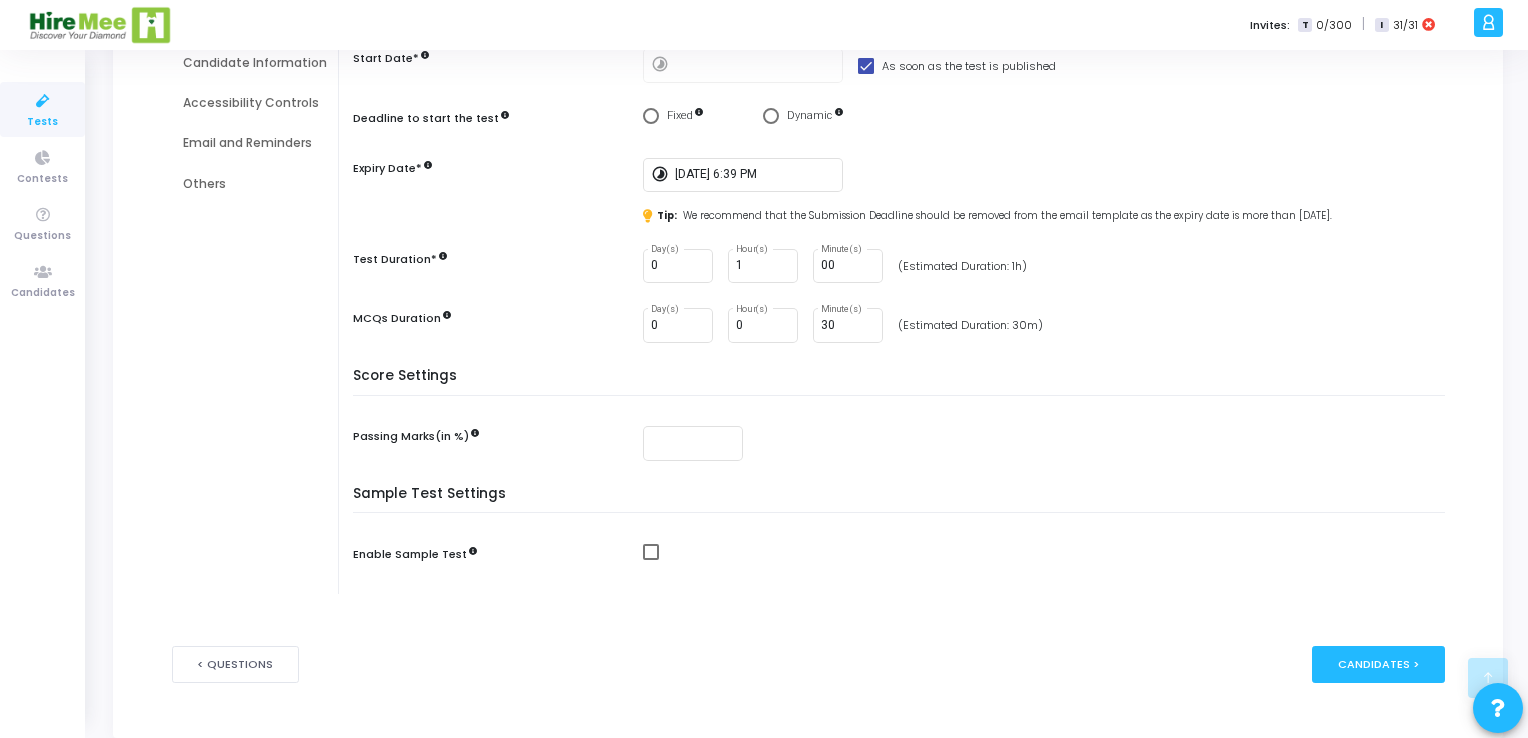 click on "Score Settings Passing Marks(in %)" at bounding box center (904, 427) 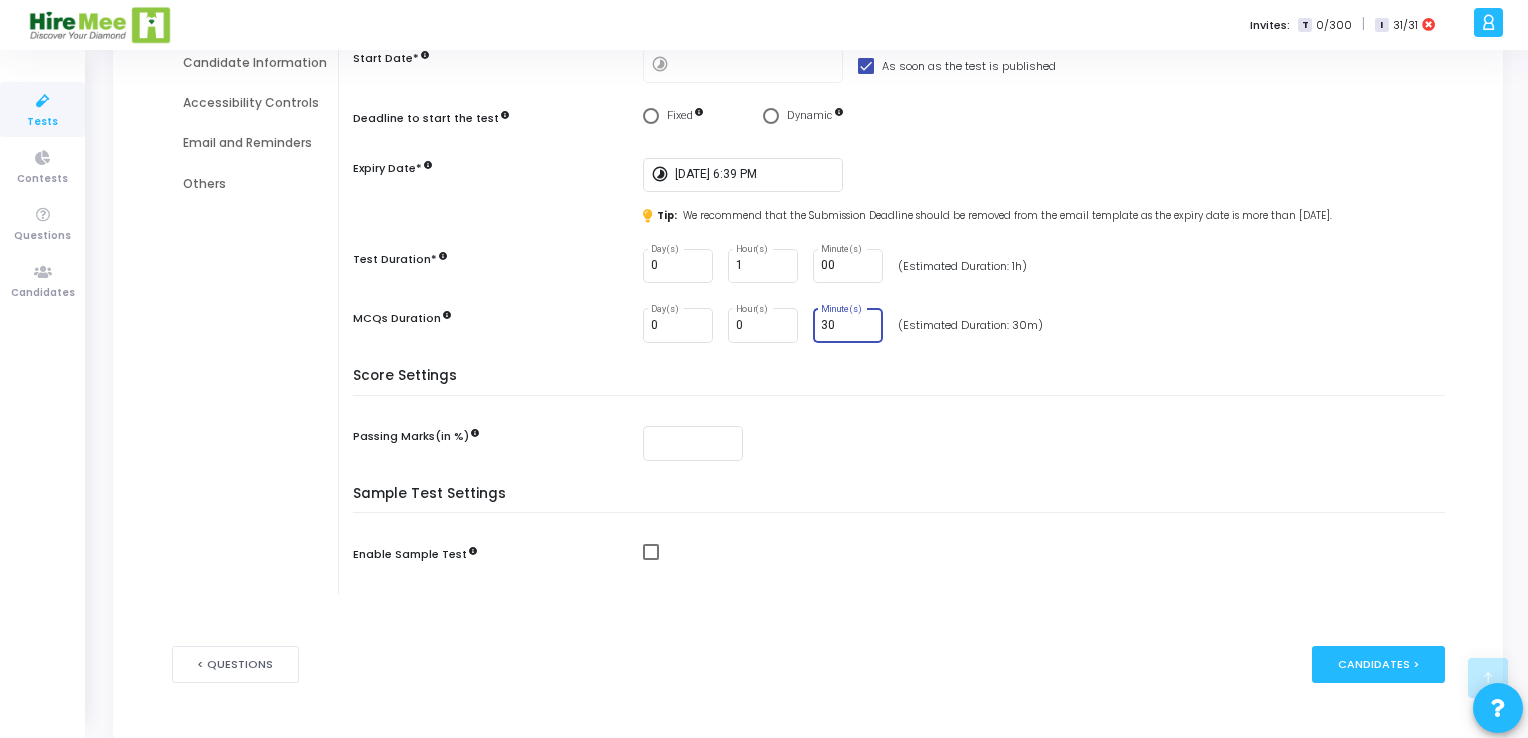 drag, startPoint x: 832, startPoint y: 319, endPoint x: 815, endPoint y: 319, distance: 17 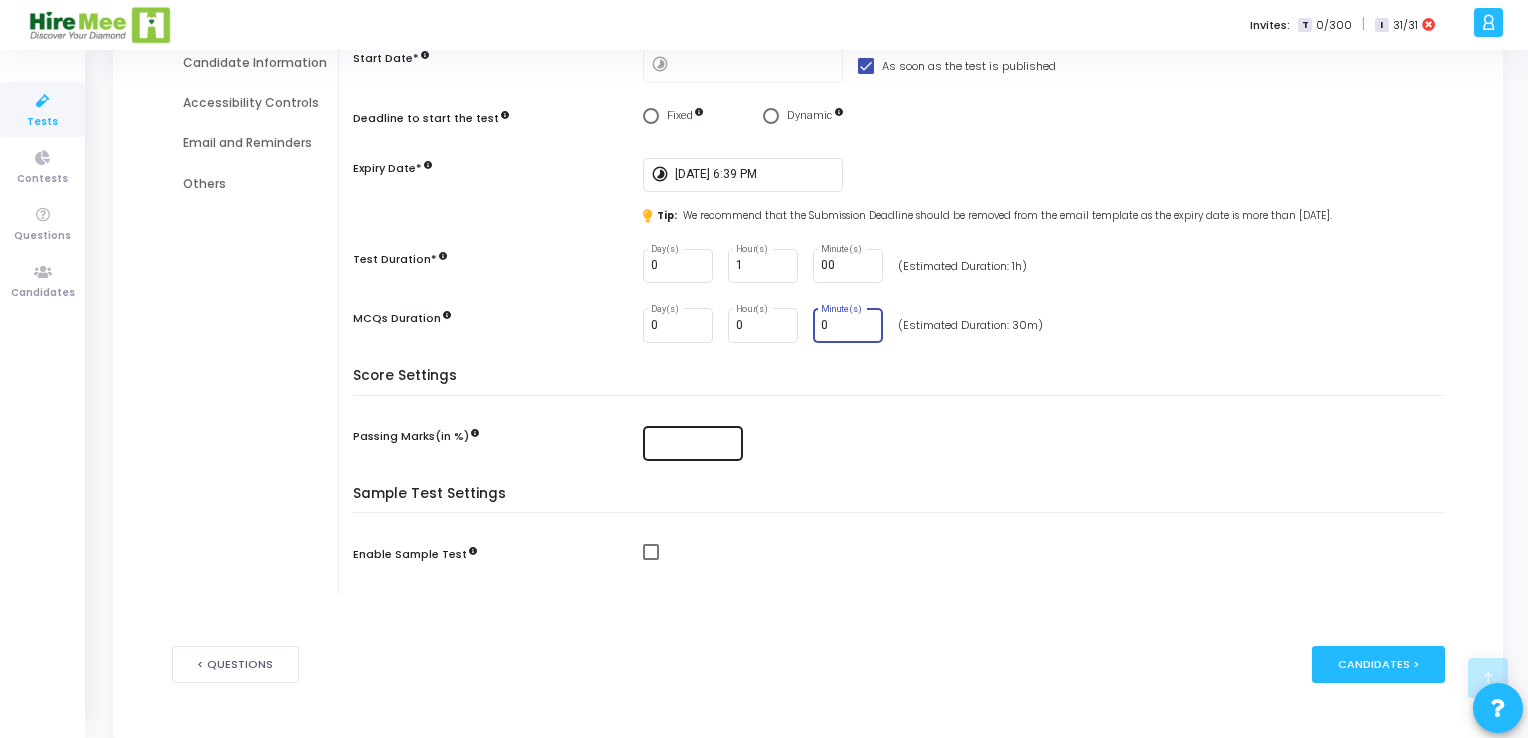 type on "0" 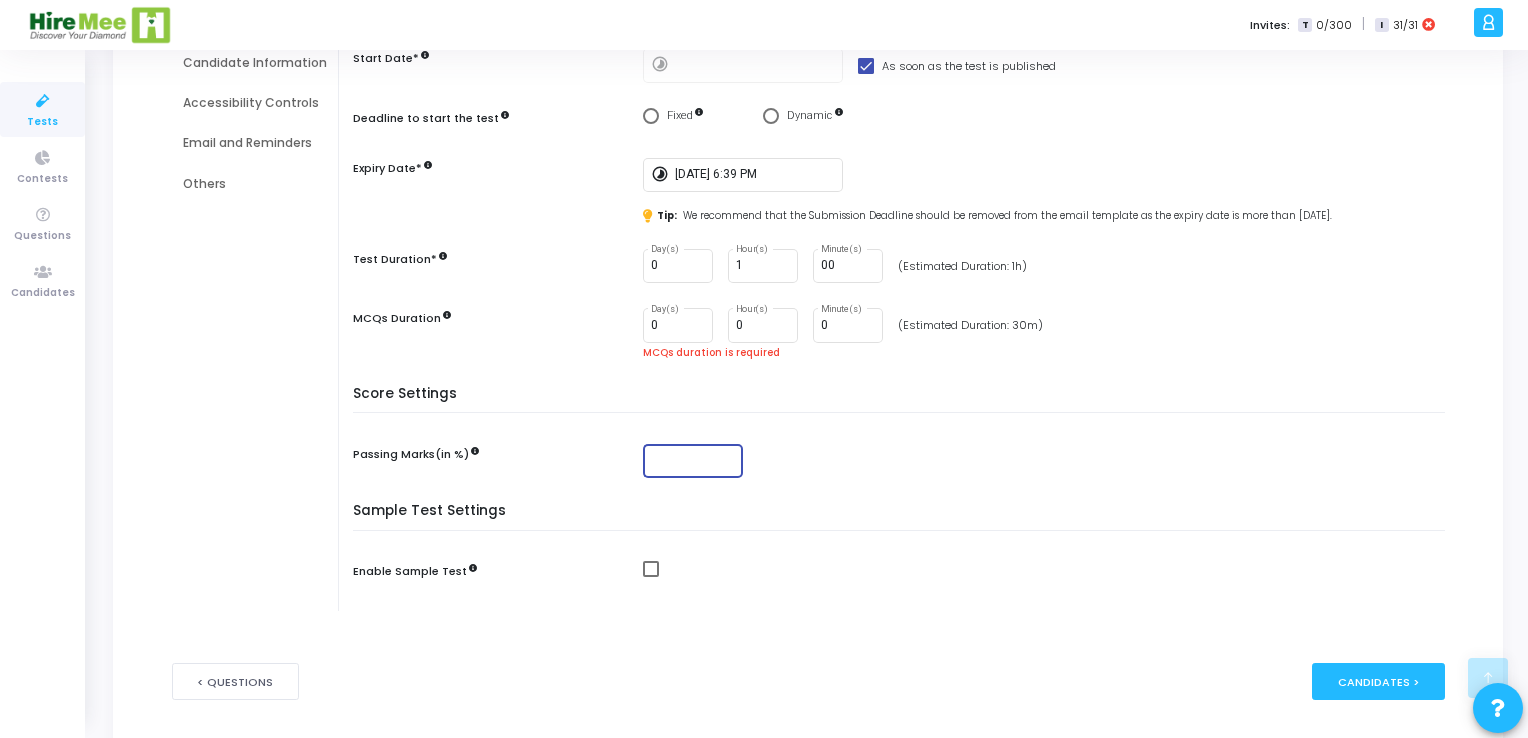 click at bounding box center (693, 459) 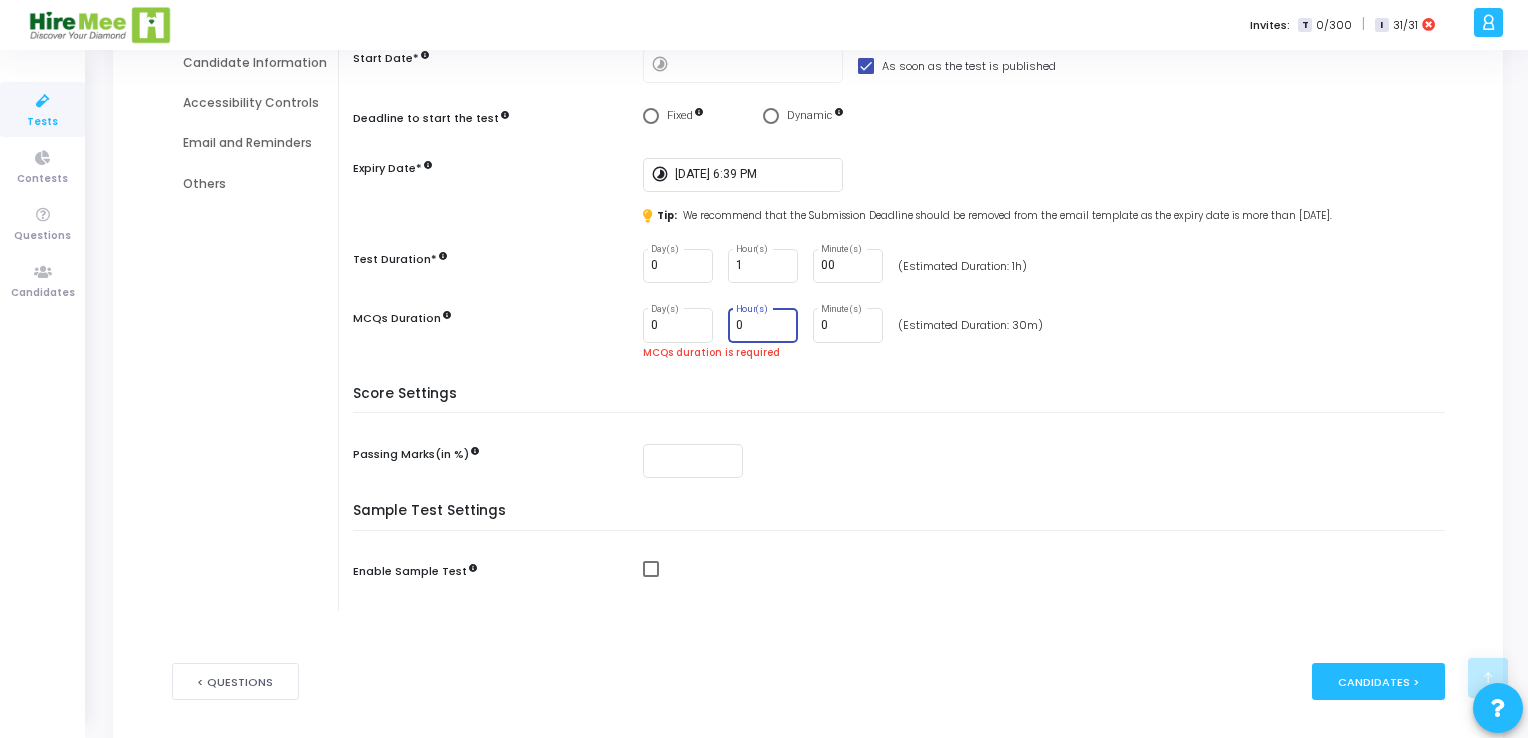 drag, startPoint x: 751, startPoint y: 320, endPoint x: 731, endPoint y: 320, distance: 20 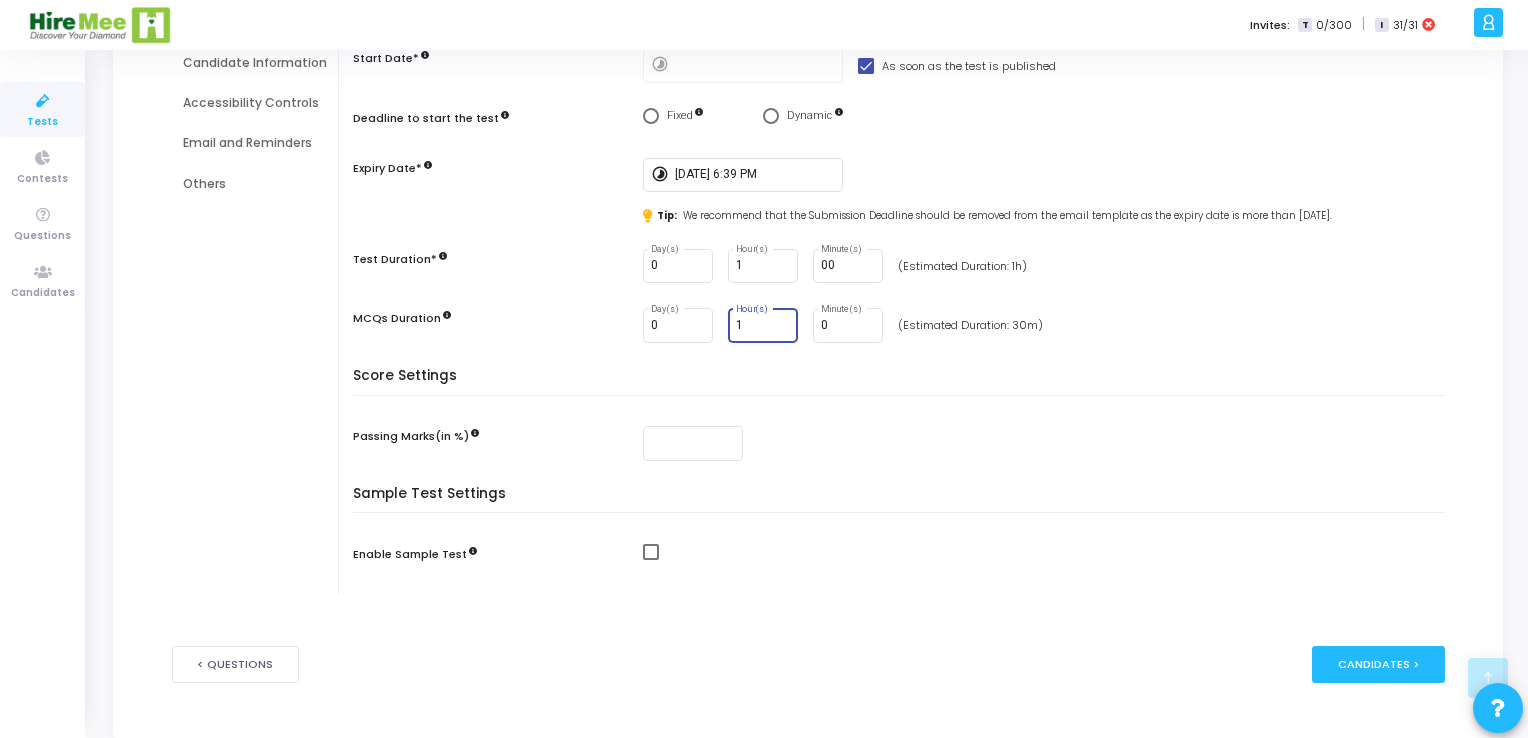 scroll, scrollTop: 348, scrollLeft: 0, axis: vertical 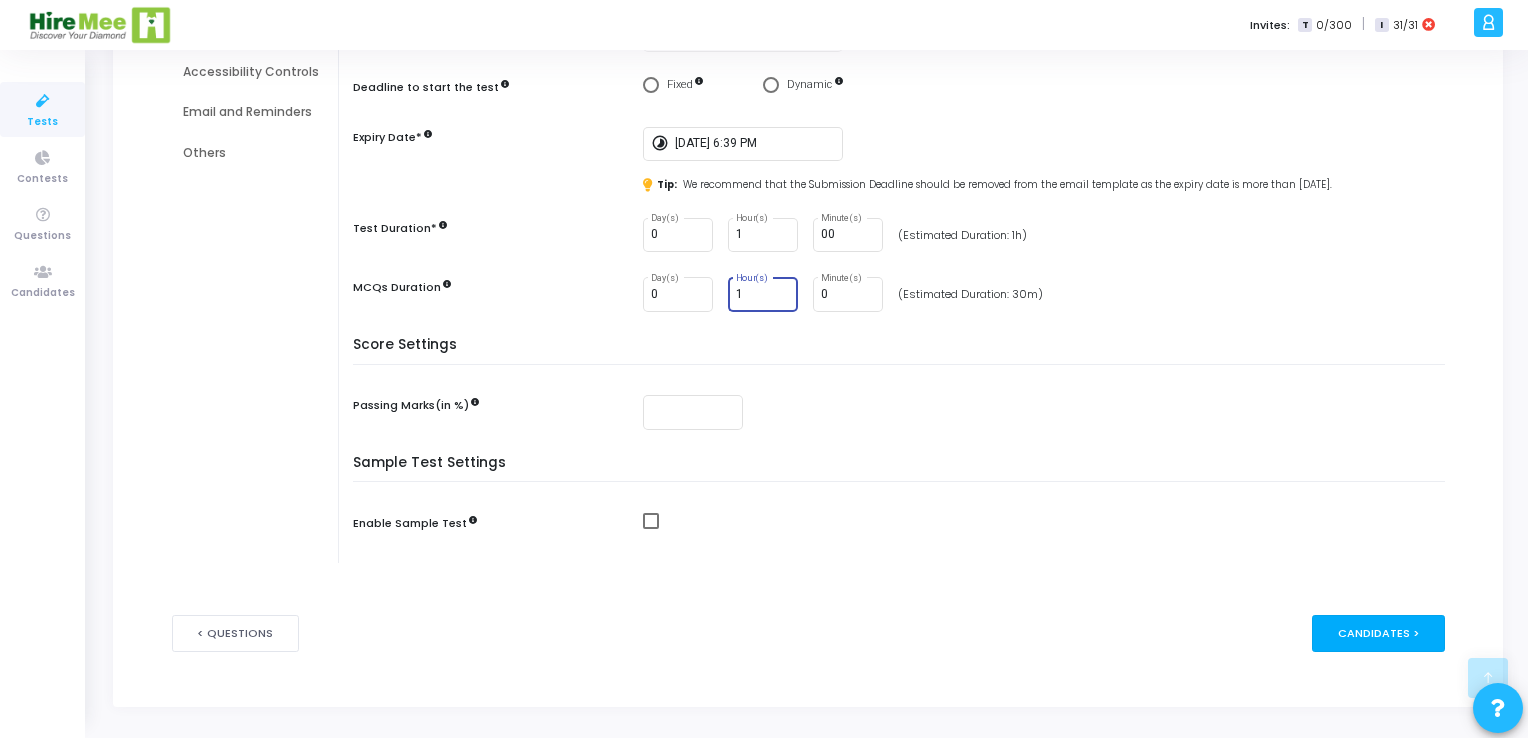 type on "1" 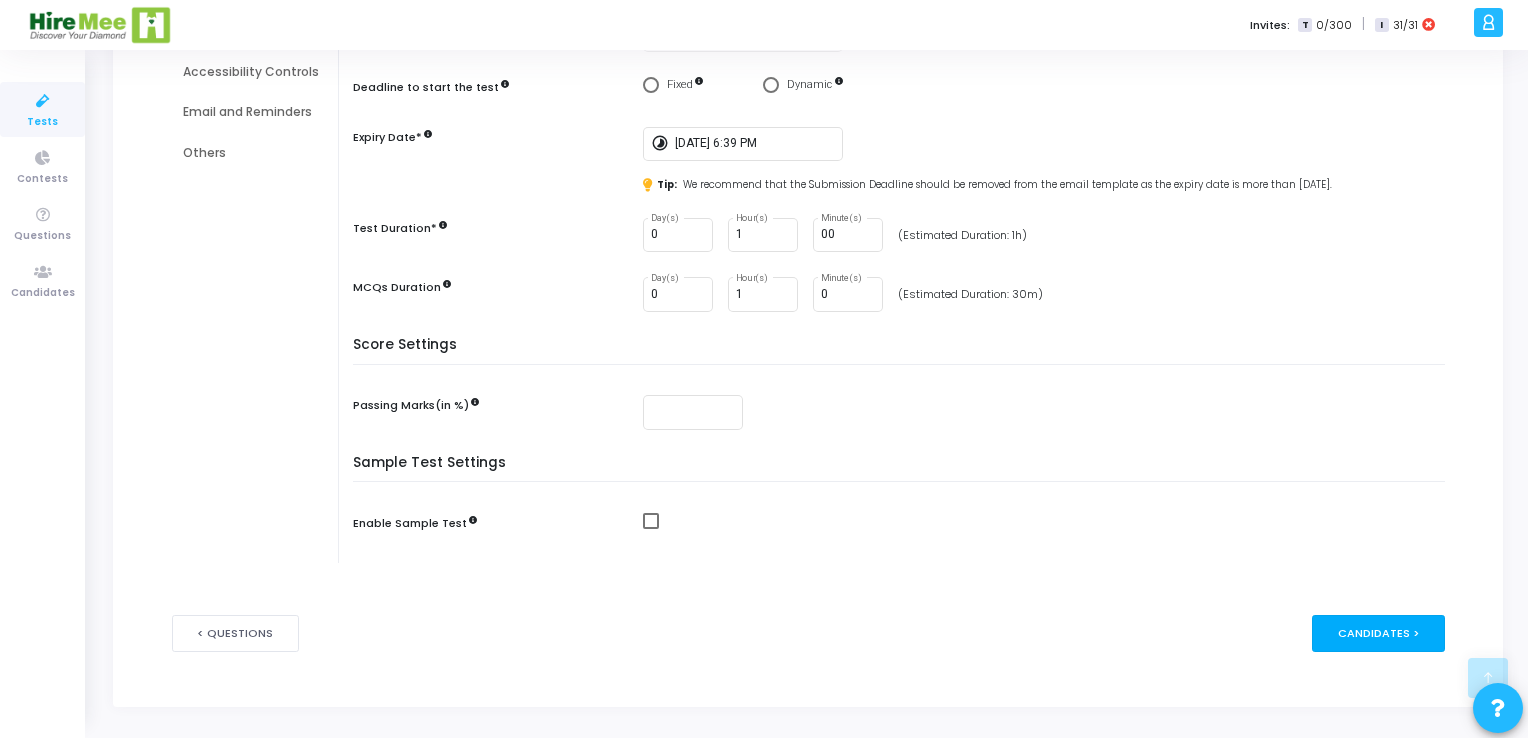 click on "Candidates >" at bounding box center [1378, 633] 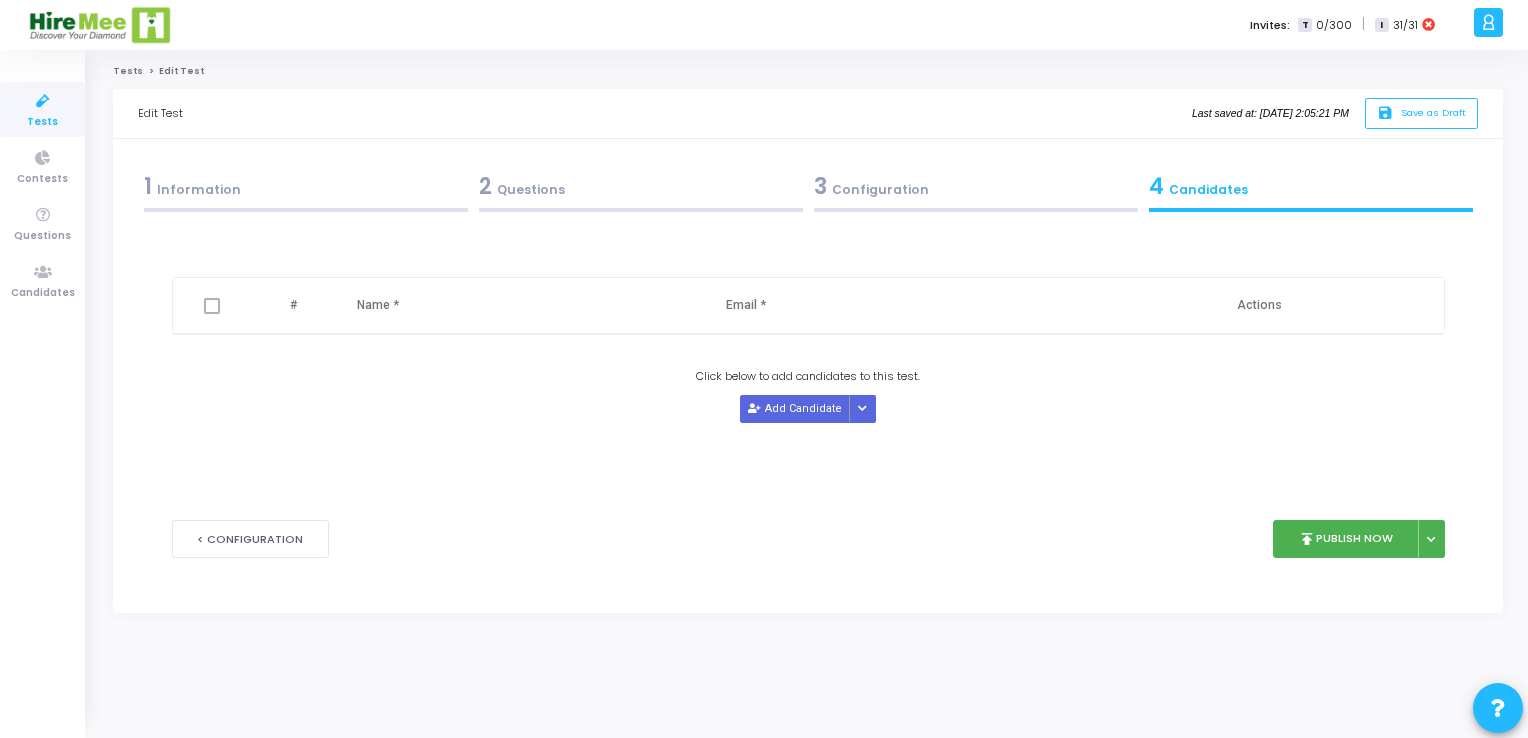 scroll, scrollTop: 0, scrollLeft: 0, axis: both 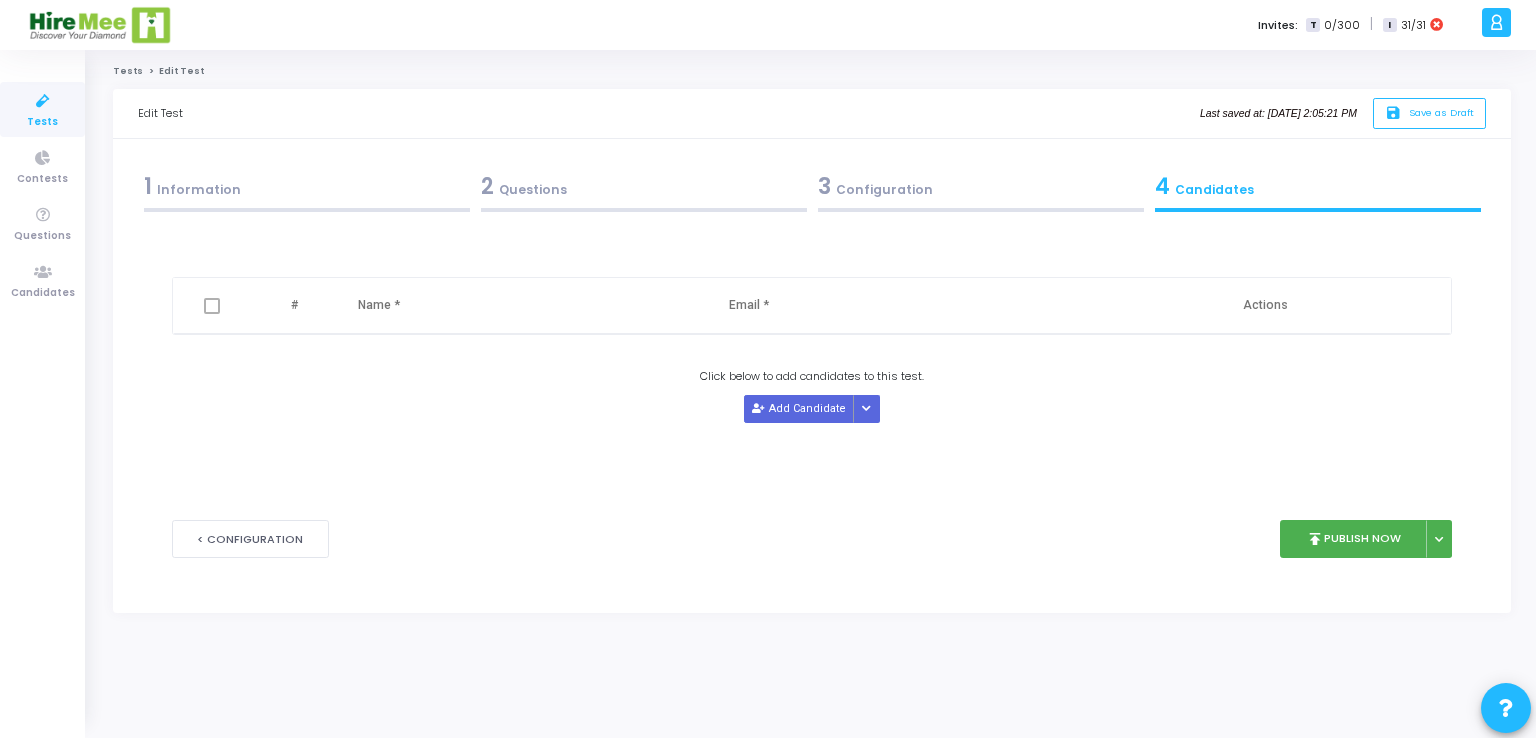 click at bounding box center [212, 306] 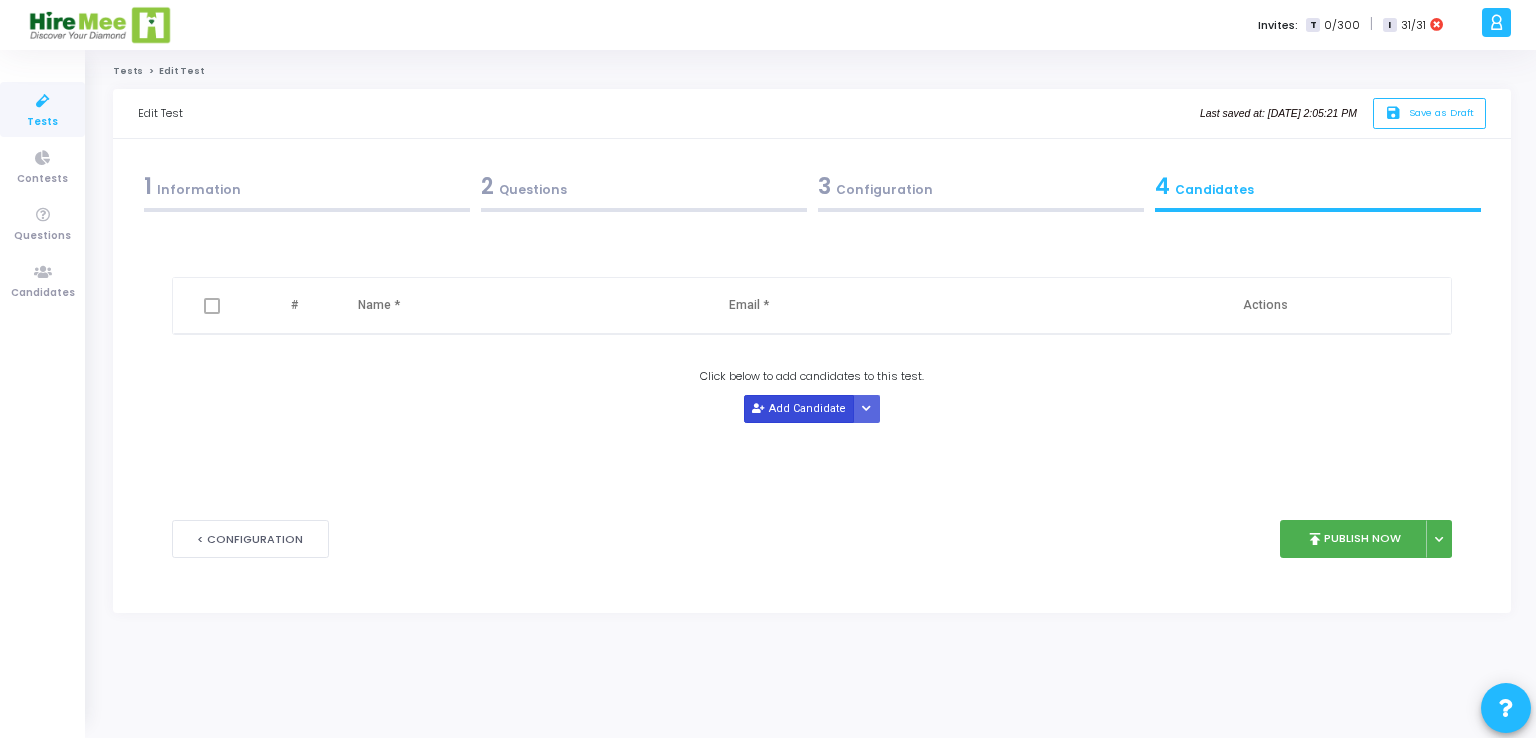 click on "Add Candidate" at bounding box center [799, 408] 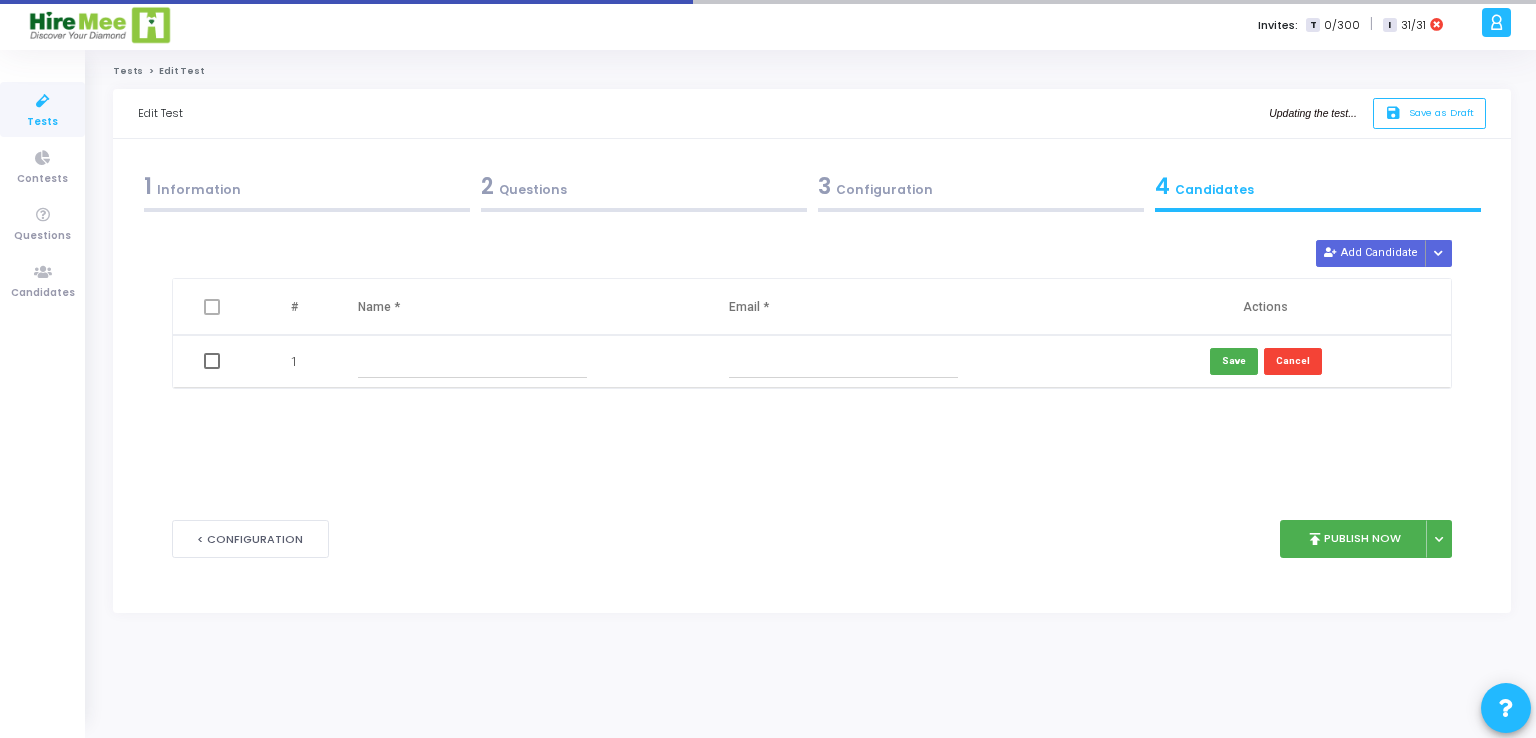 click at bounding box center (472, 361) 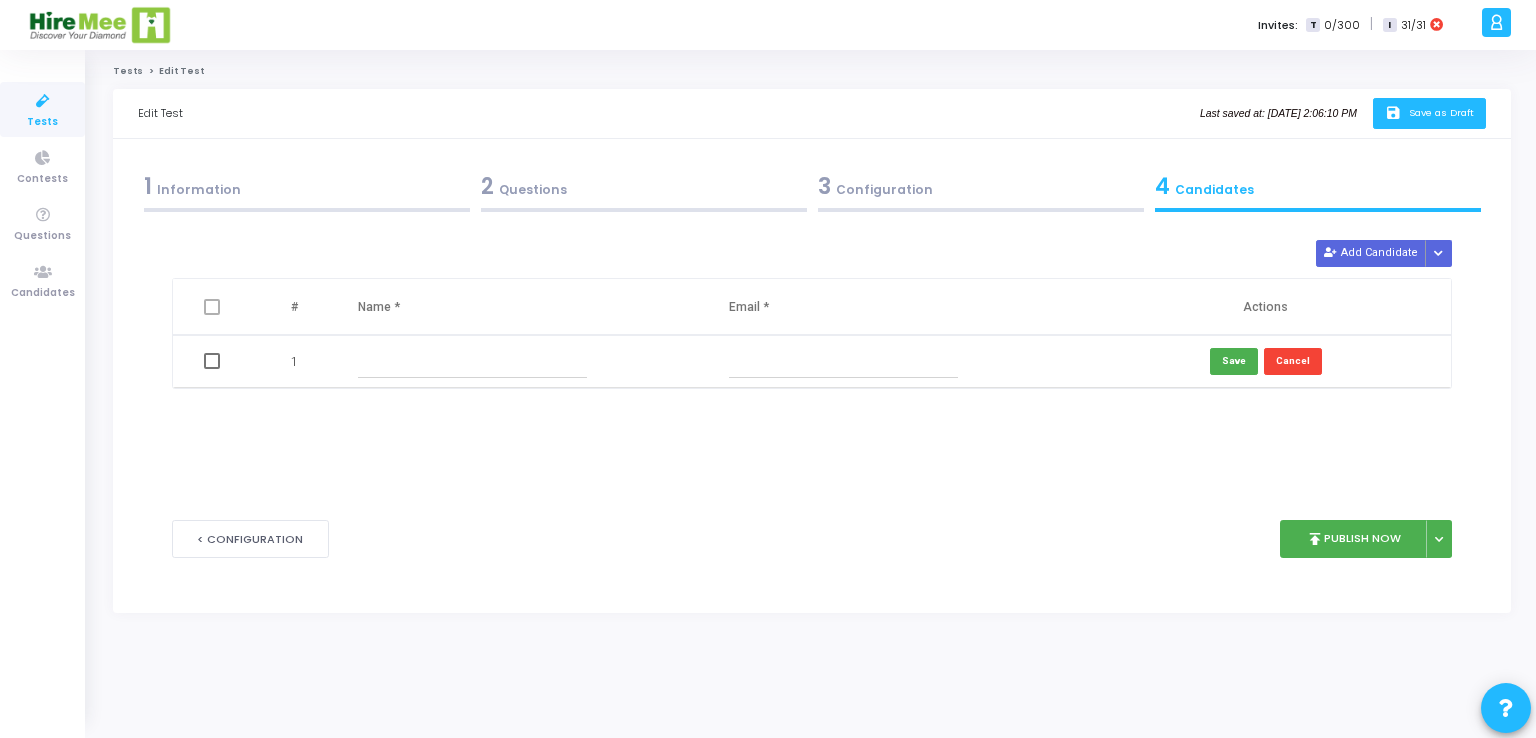 click on "save   Save as Draft" 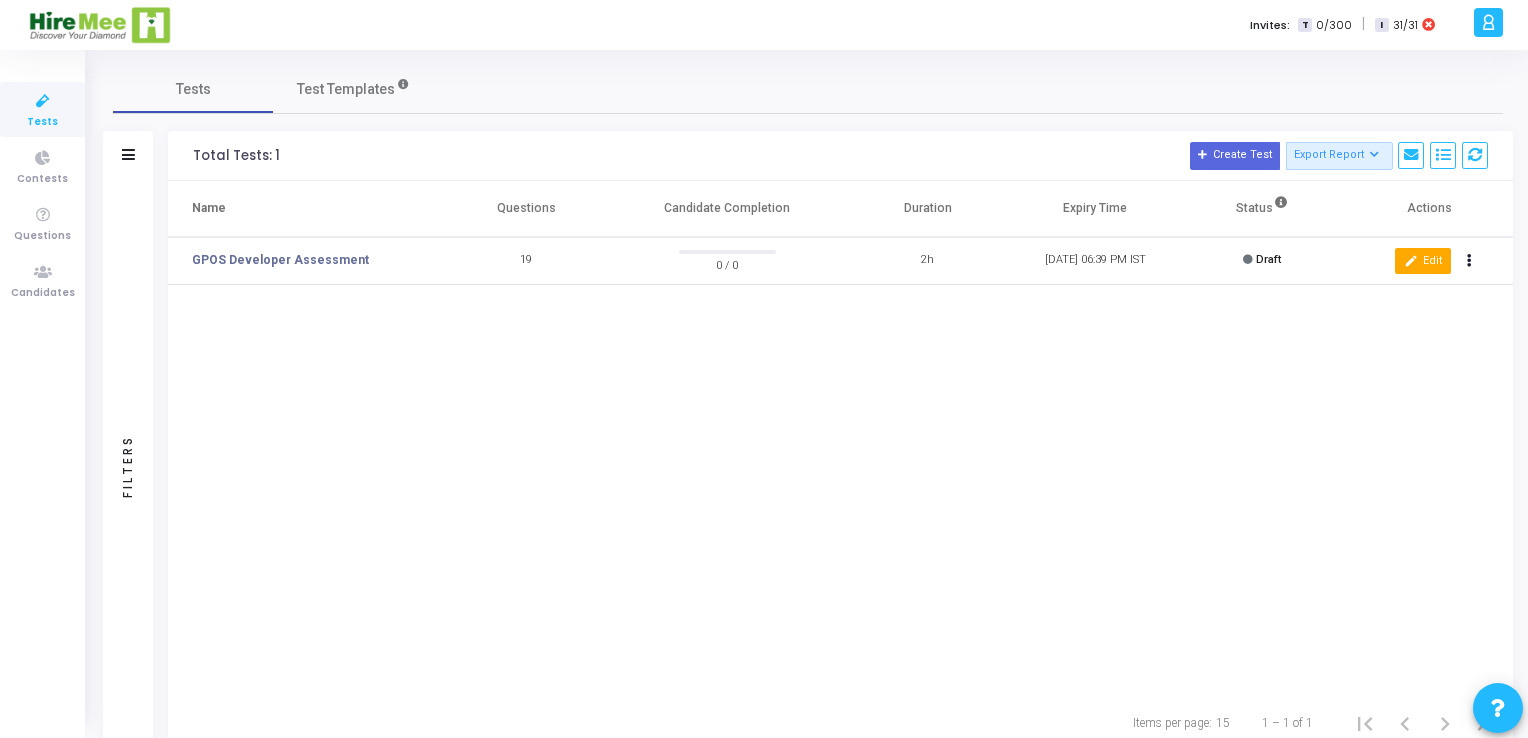 click on "edit  Edit" at bounding box center [1422, 261] 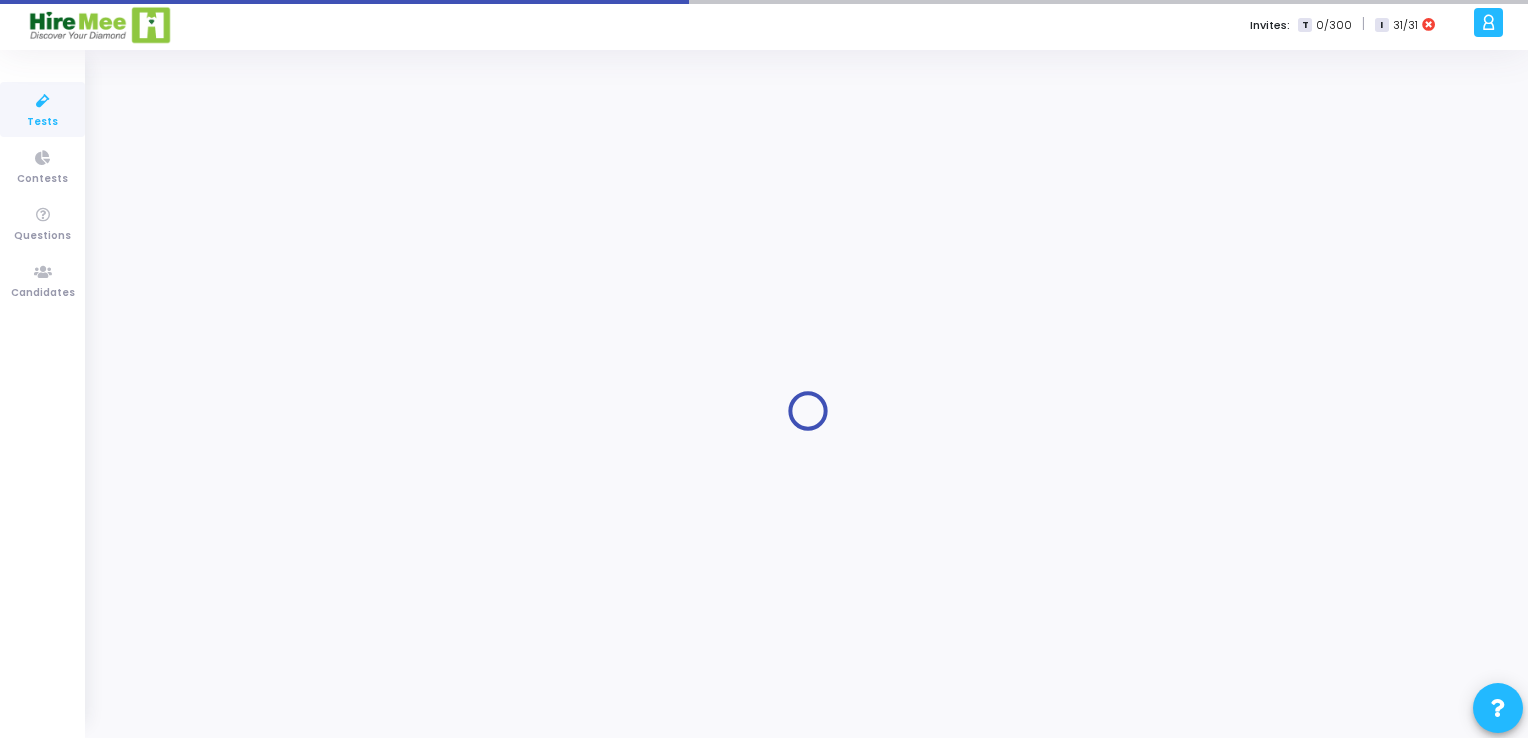 type on "GPOS Developer Assessment" 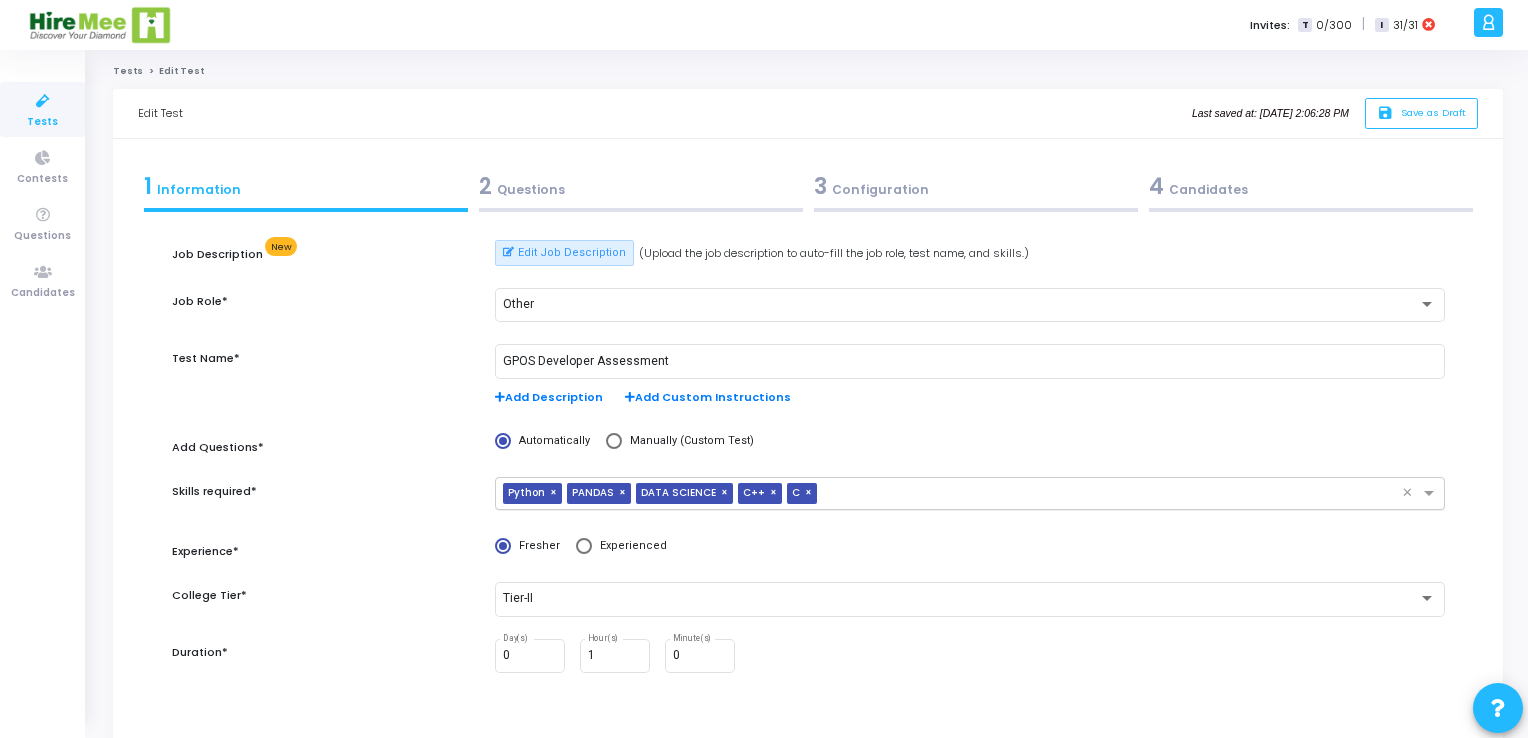 click on "×" at bounding box center (625, 493) 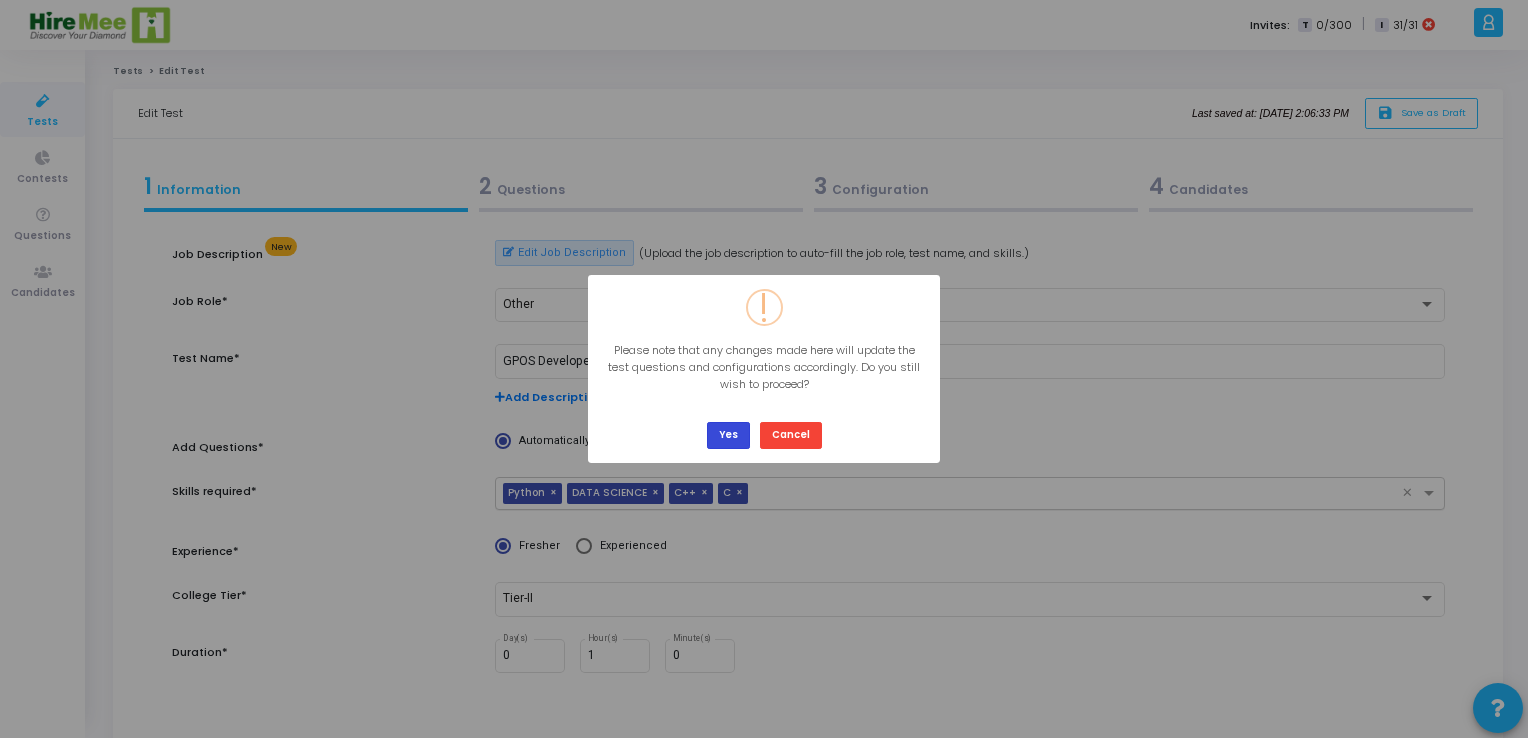 click on "Yes" at bounding box center (728, 435) 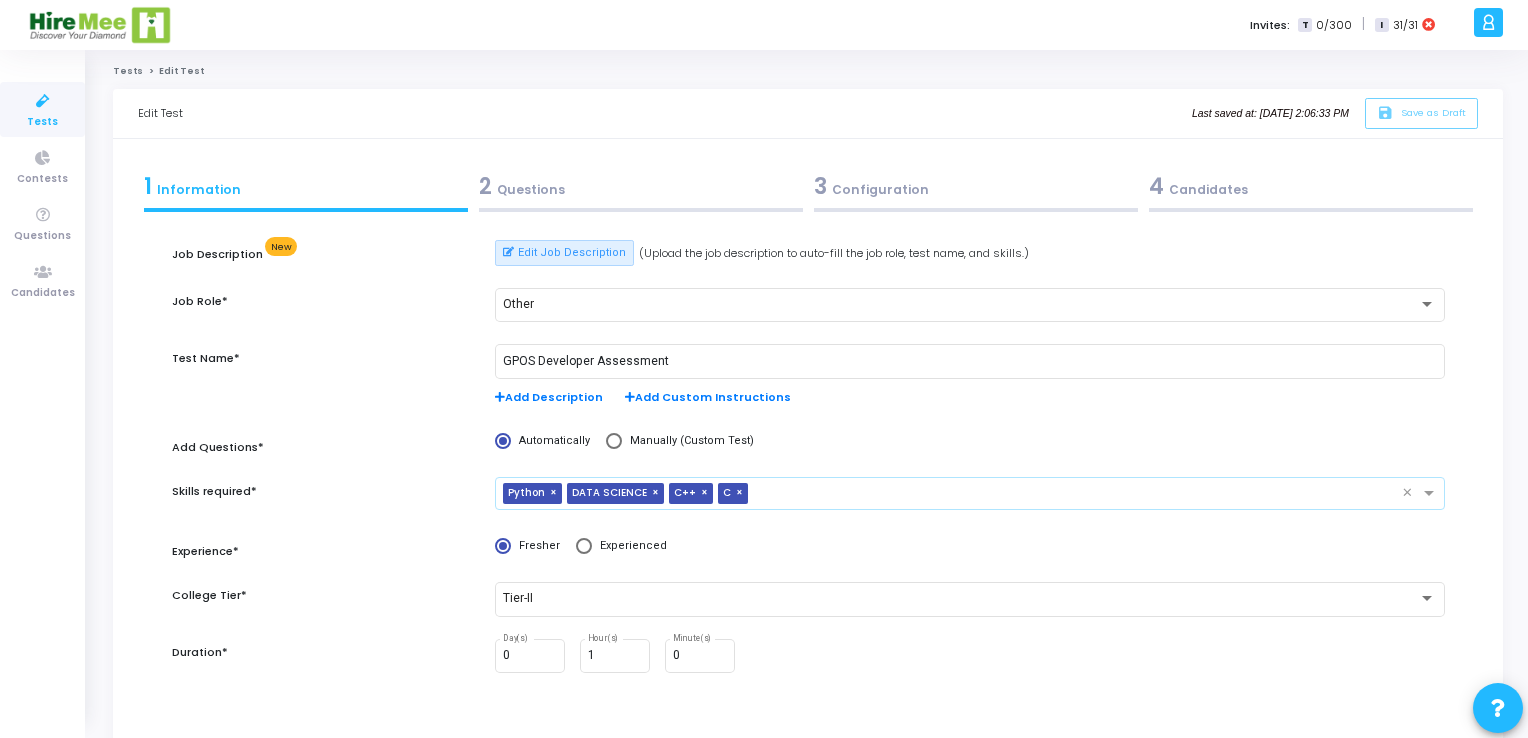 click on "×" at bounding box center [658, 493] 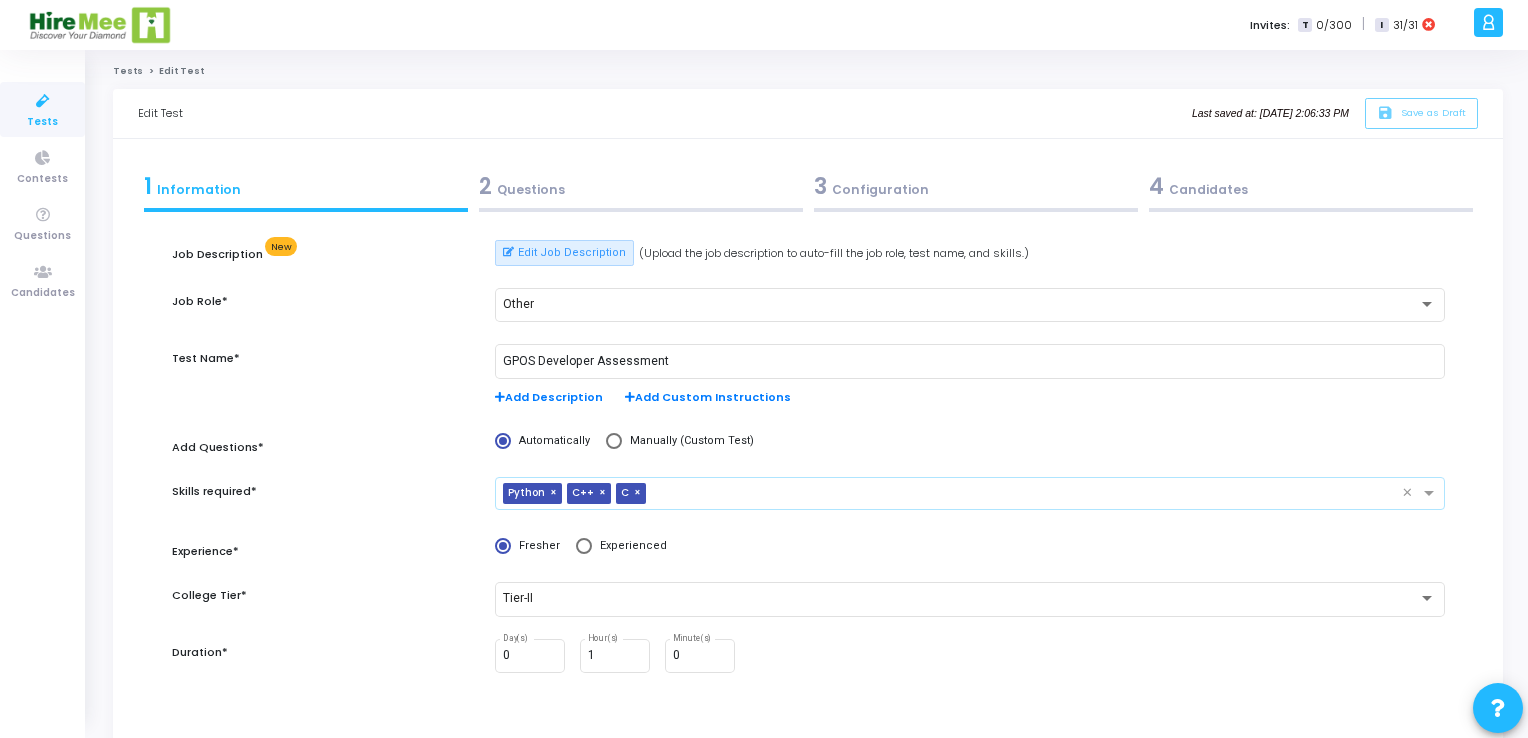 scroll, scrollTop: 100, scrollLeft: 0, axis: vertical 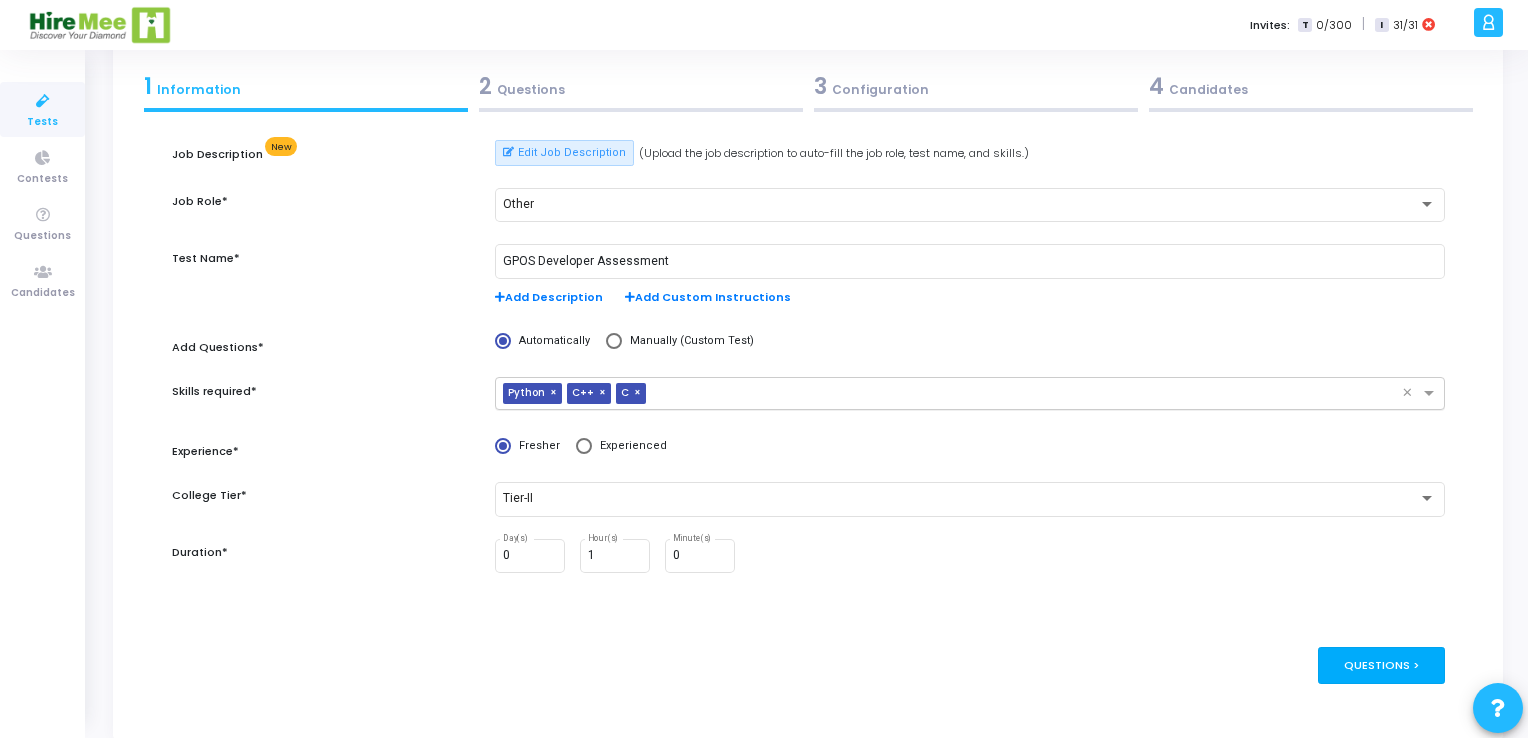 click on "Questions >" at bounding box center (1381, 665) 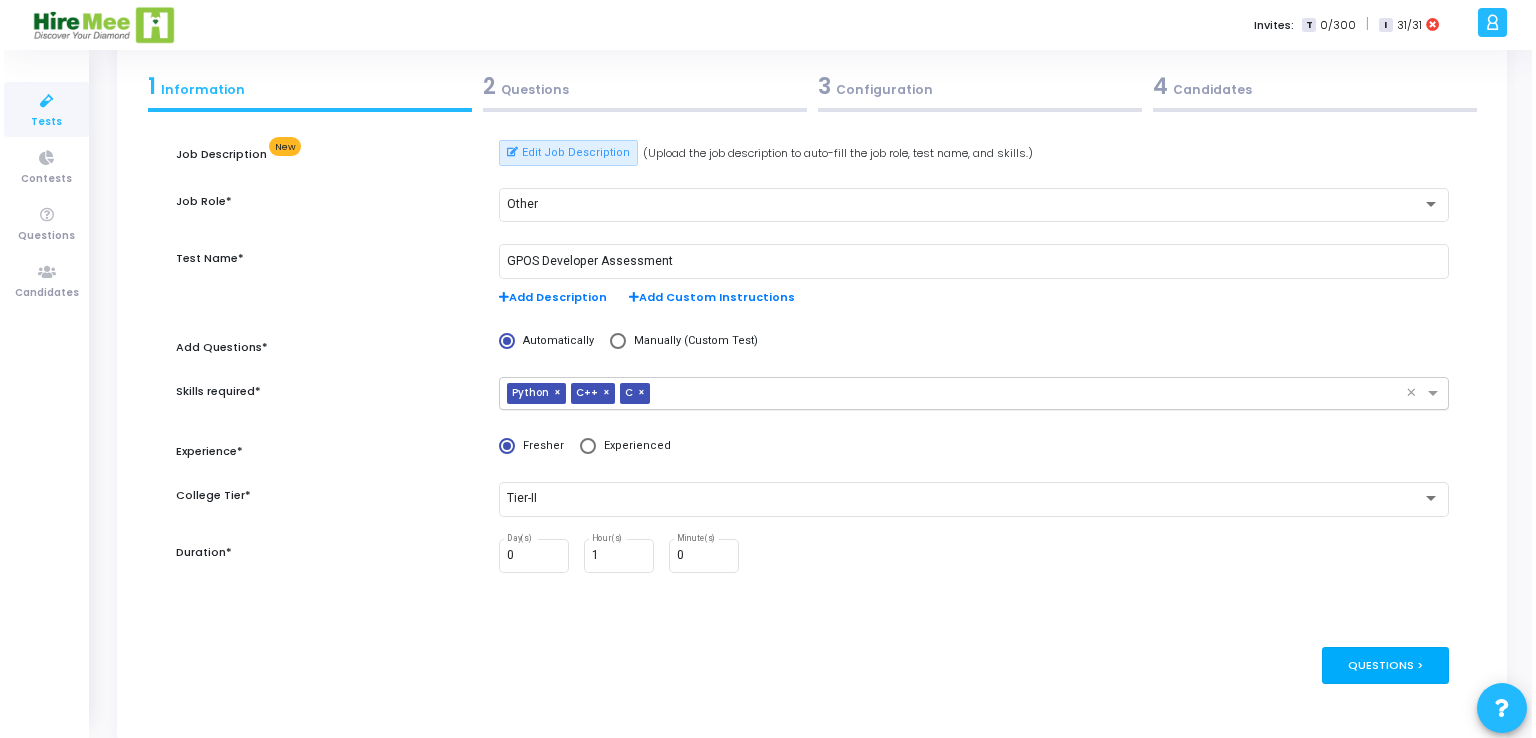 scroll, scrollTop: 0, scrollLeft: 0, axis: both 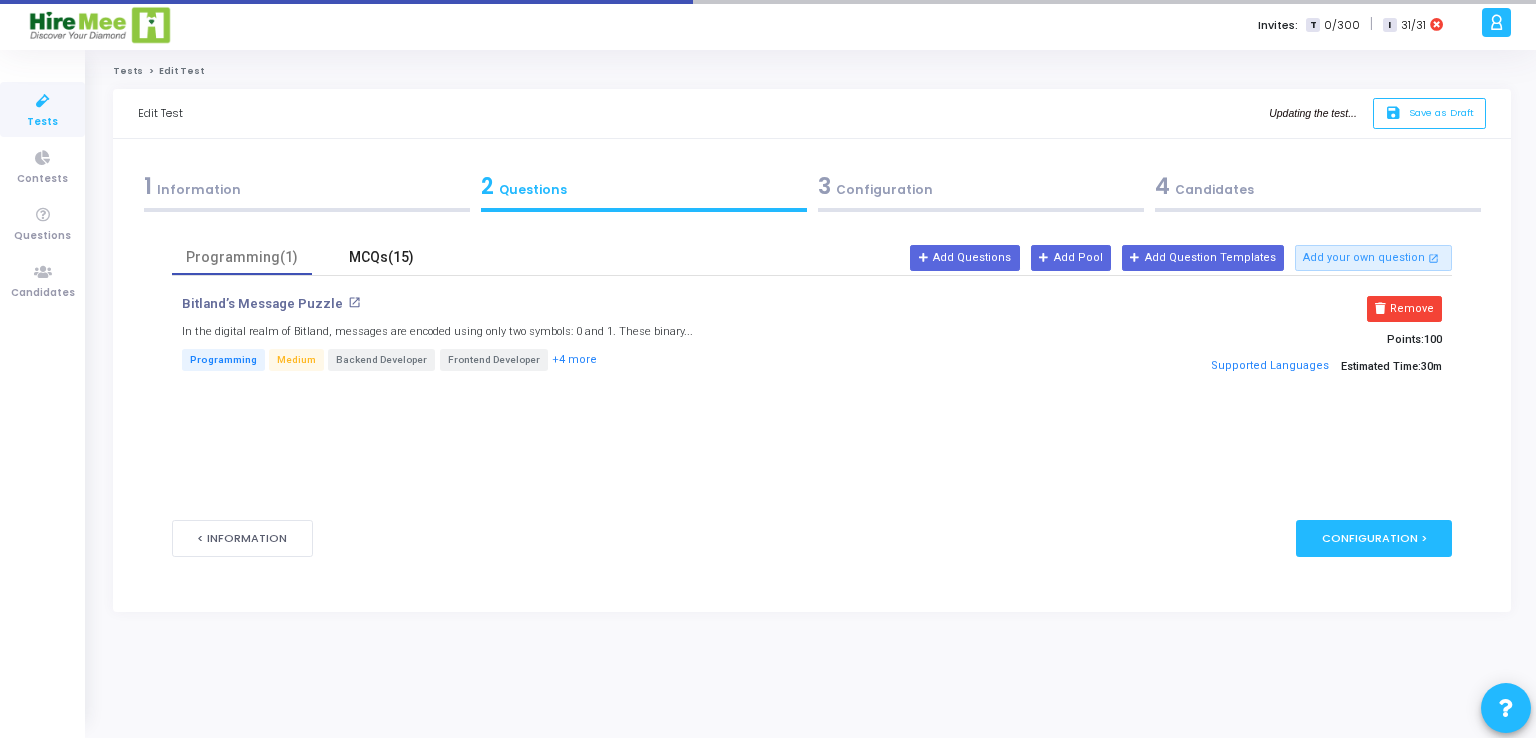 click on "MCQs(15)" at bounding box center [382, 257] 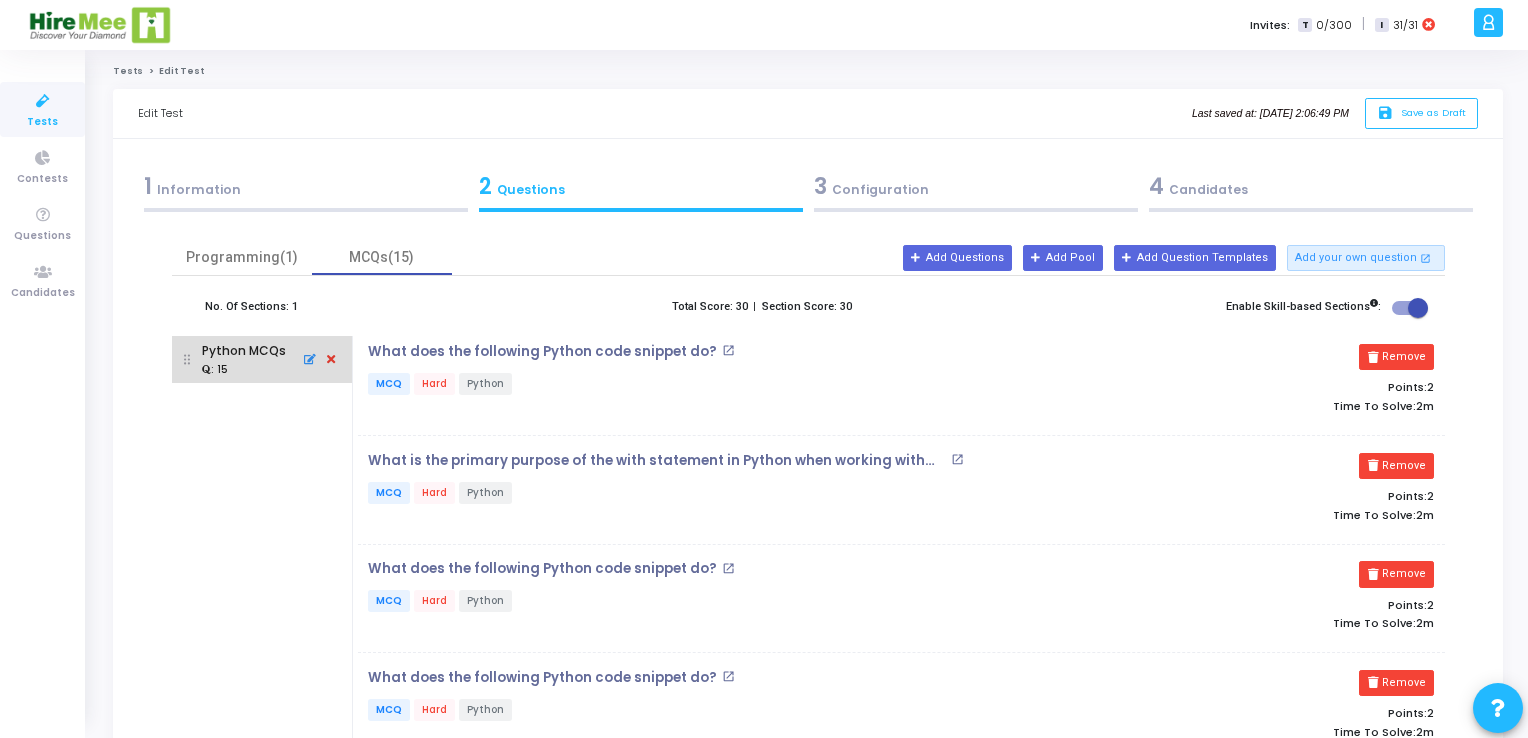 click at bounding box center (331, 360) 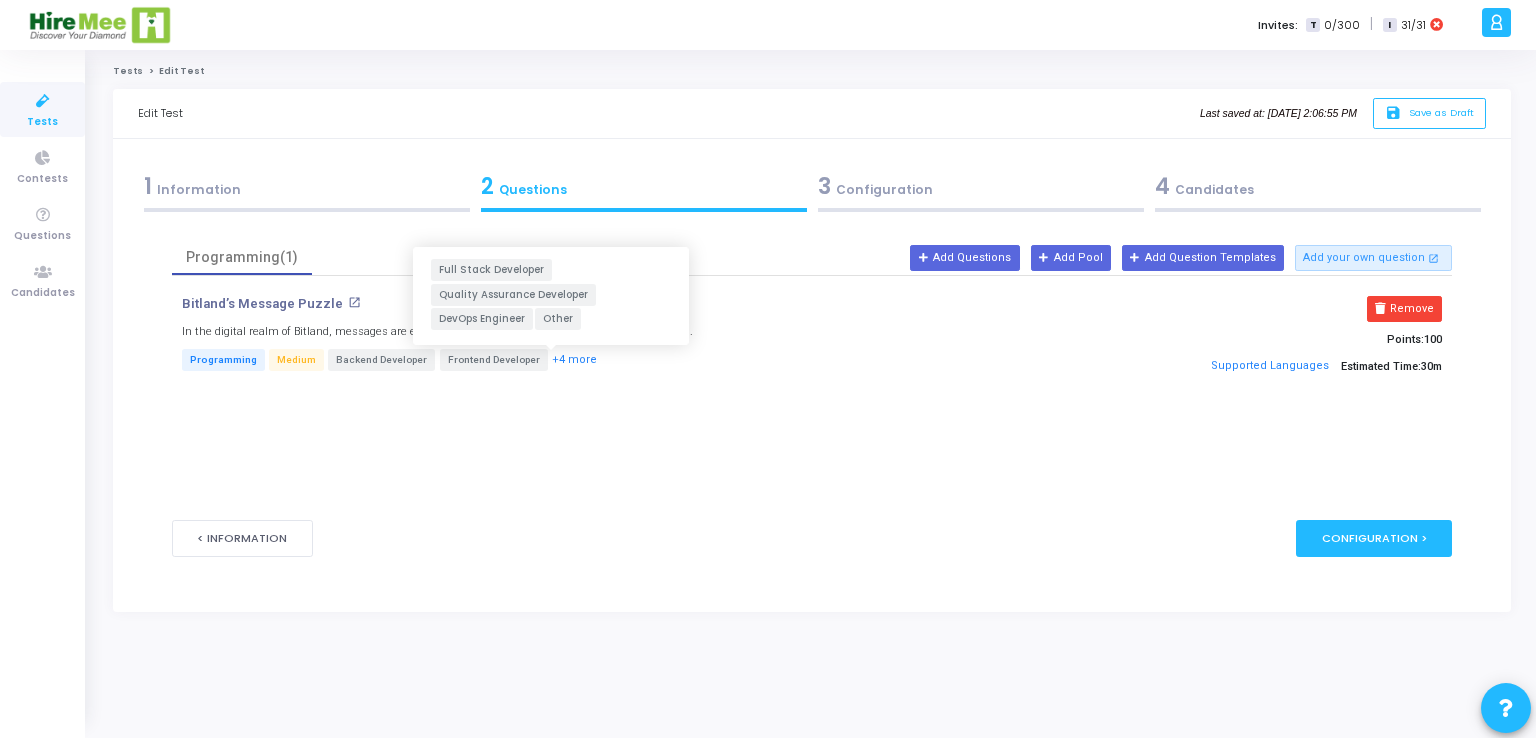 click on "+4 more" at bounding box center (574, 360) 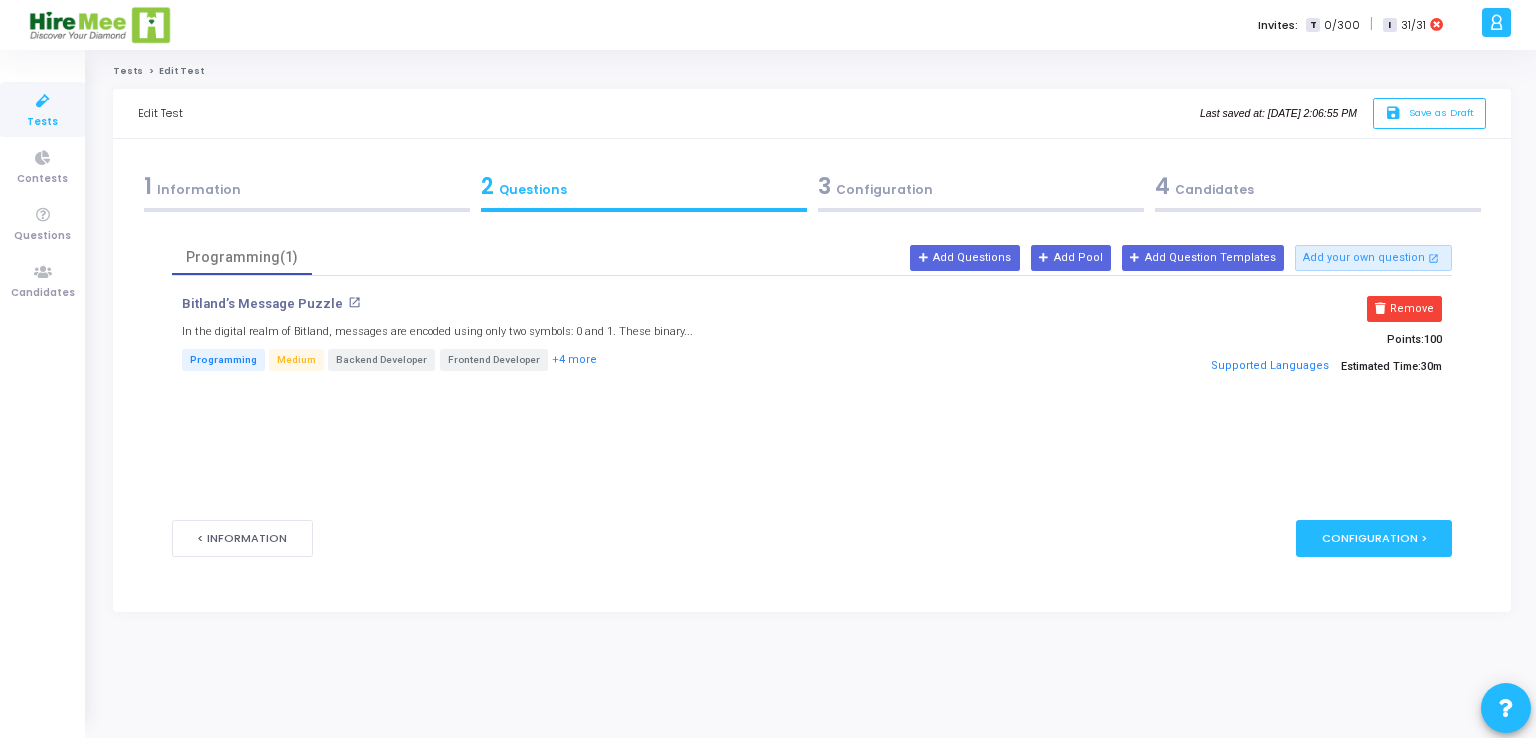 click on "3  Configuration" at bounding box center [981, 186] 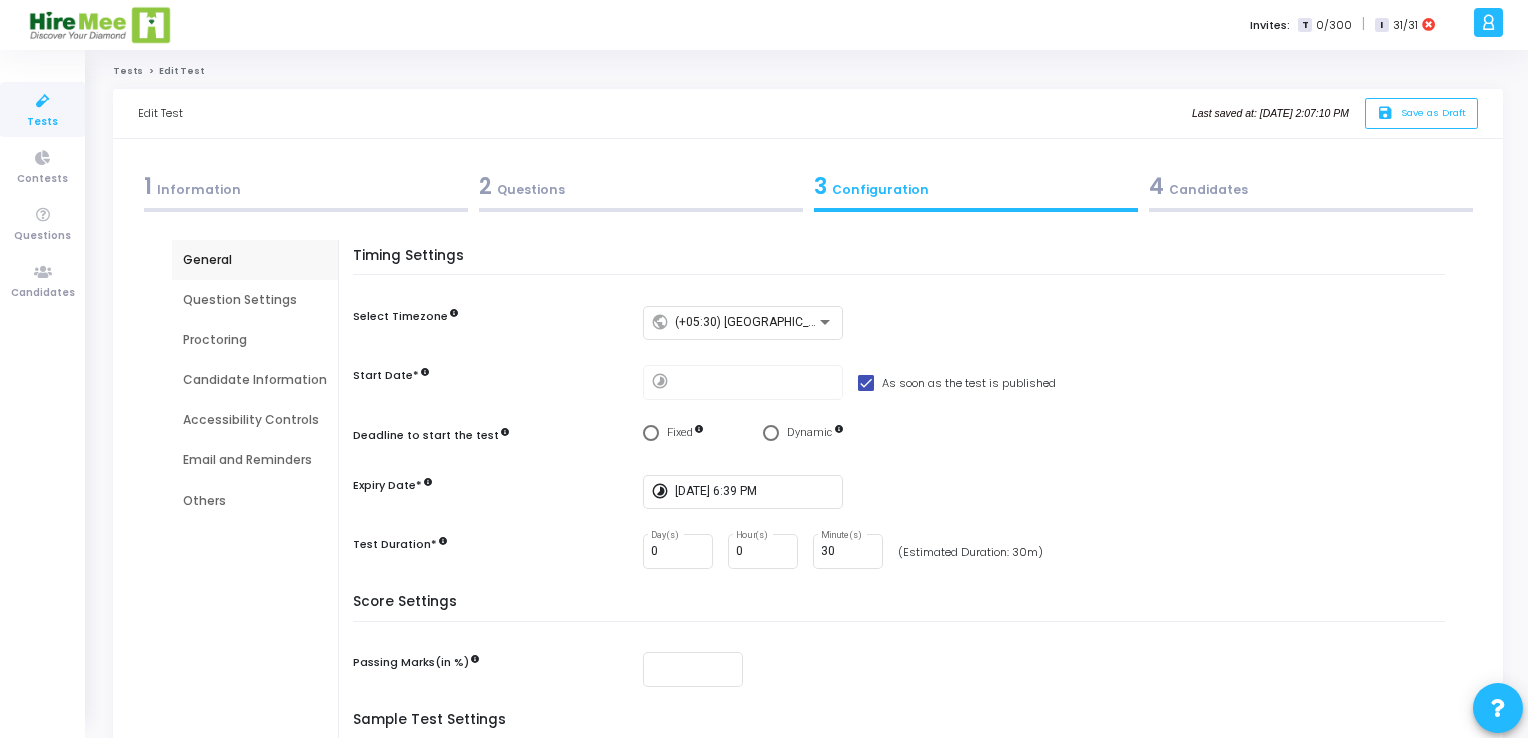 click on "2  Questions" at bounding box center [641, 186] 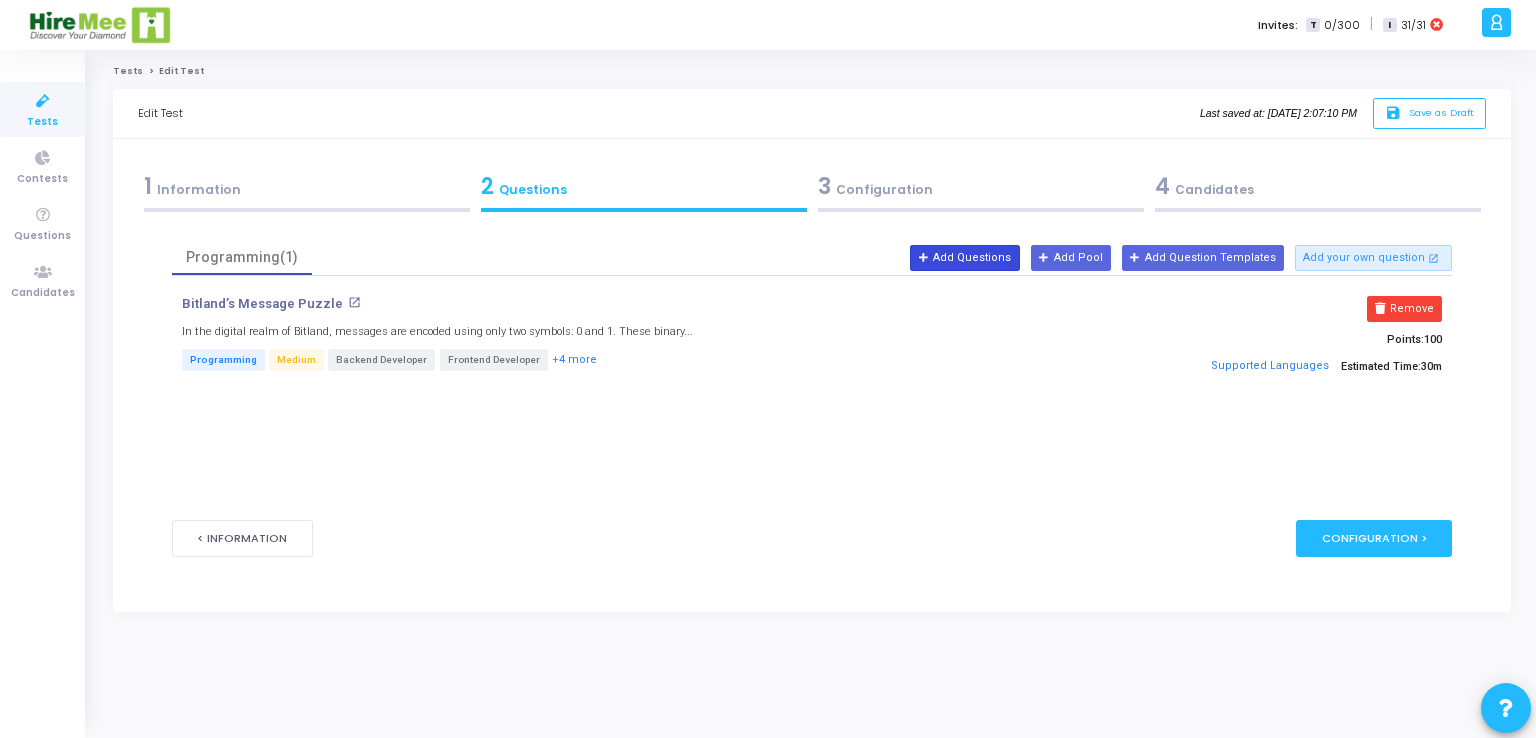 click on "Add Questions" at bounding box center [964, 258] 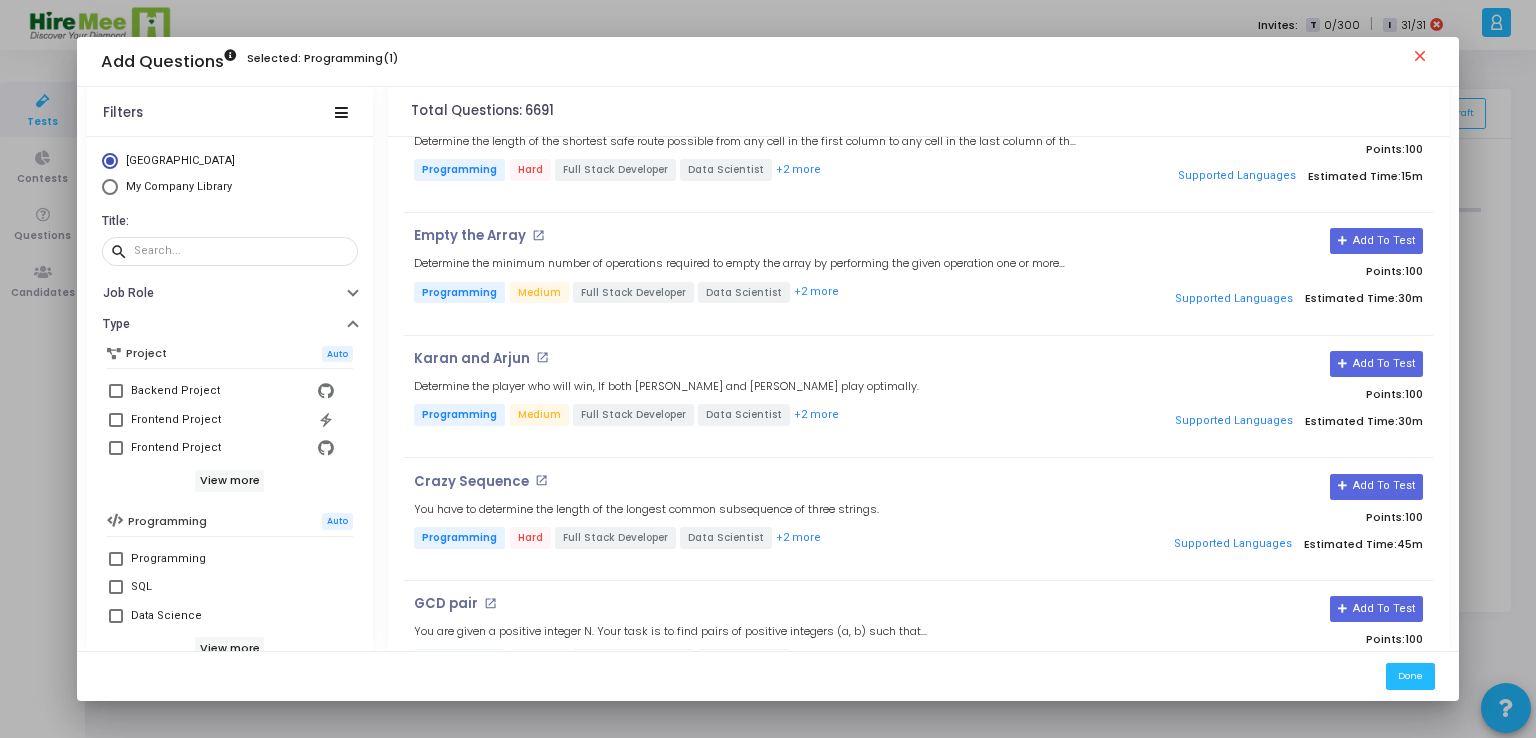 scroll, scrollTop: 4054, scrollLeft: 0, axis: vertical 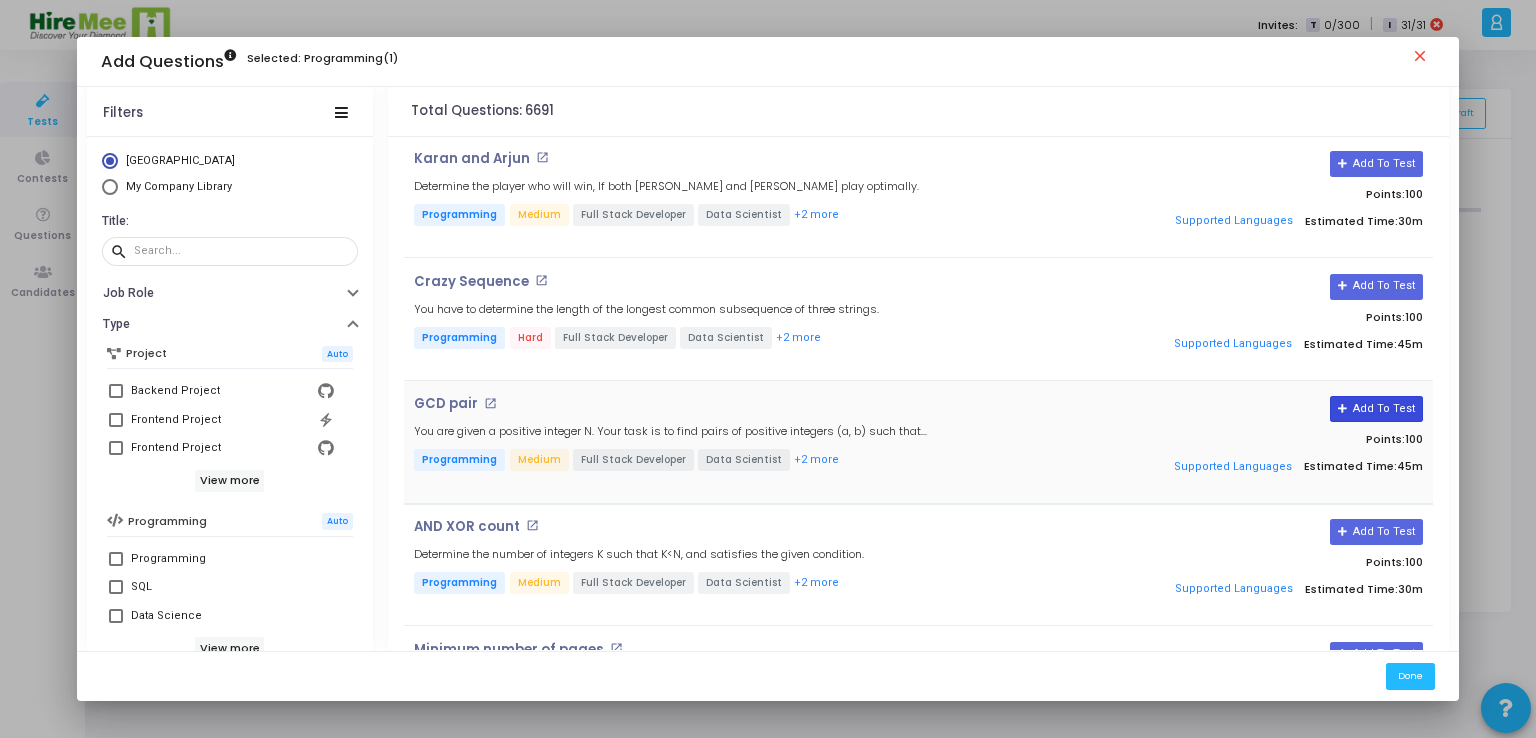 click on "Add To Test" at bounding box center [1376, 409] 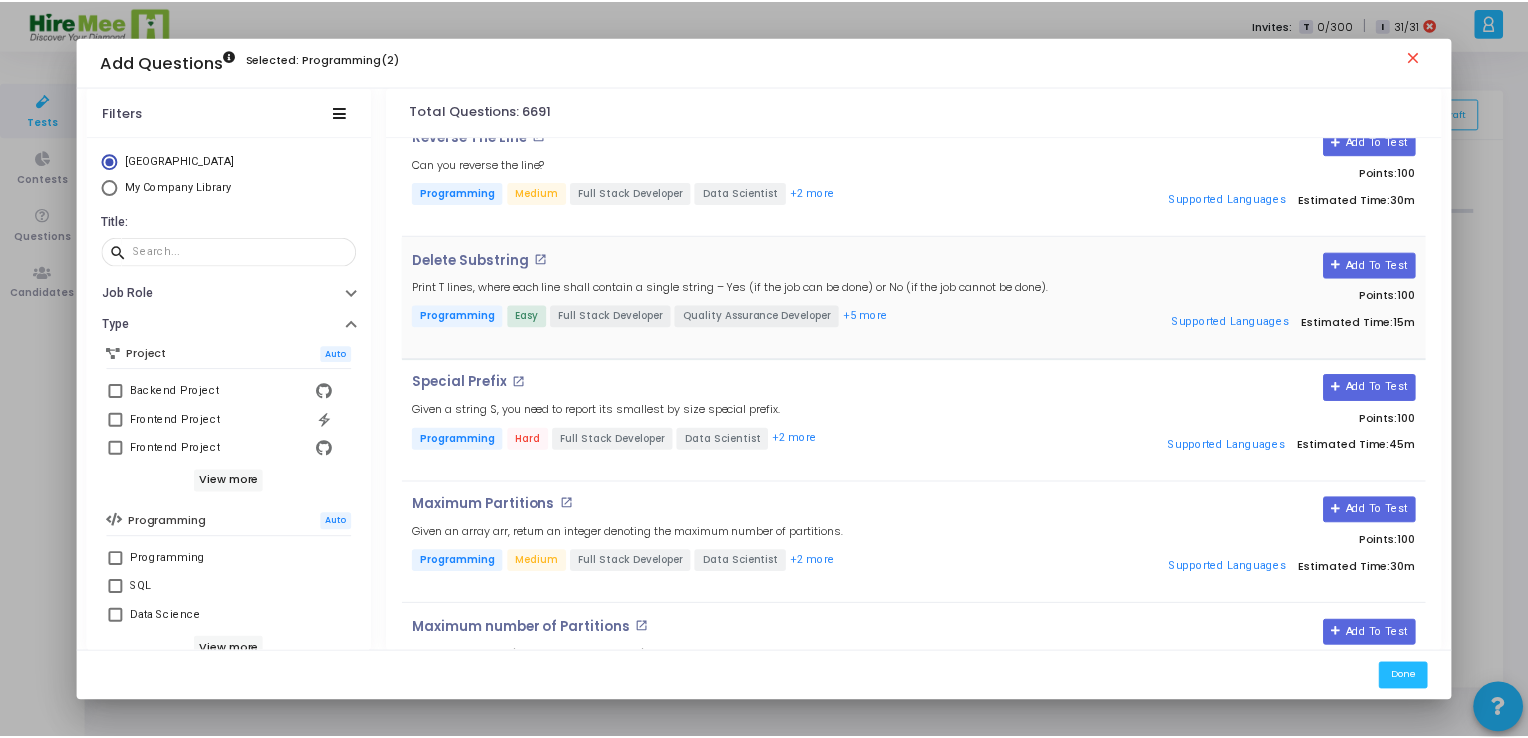 scroll, scrollTop: 10554, scrollLeft: 0, axis: vertical 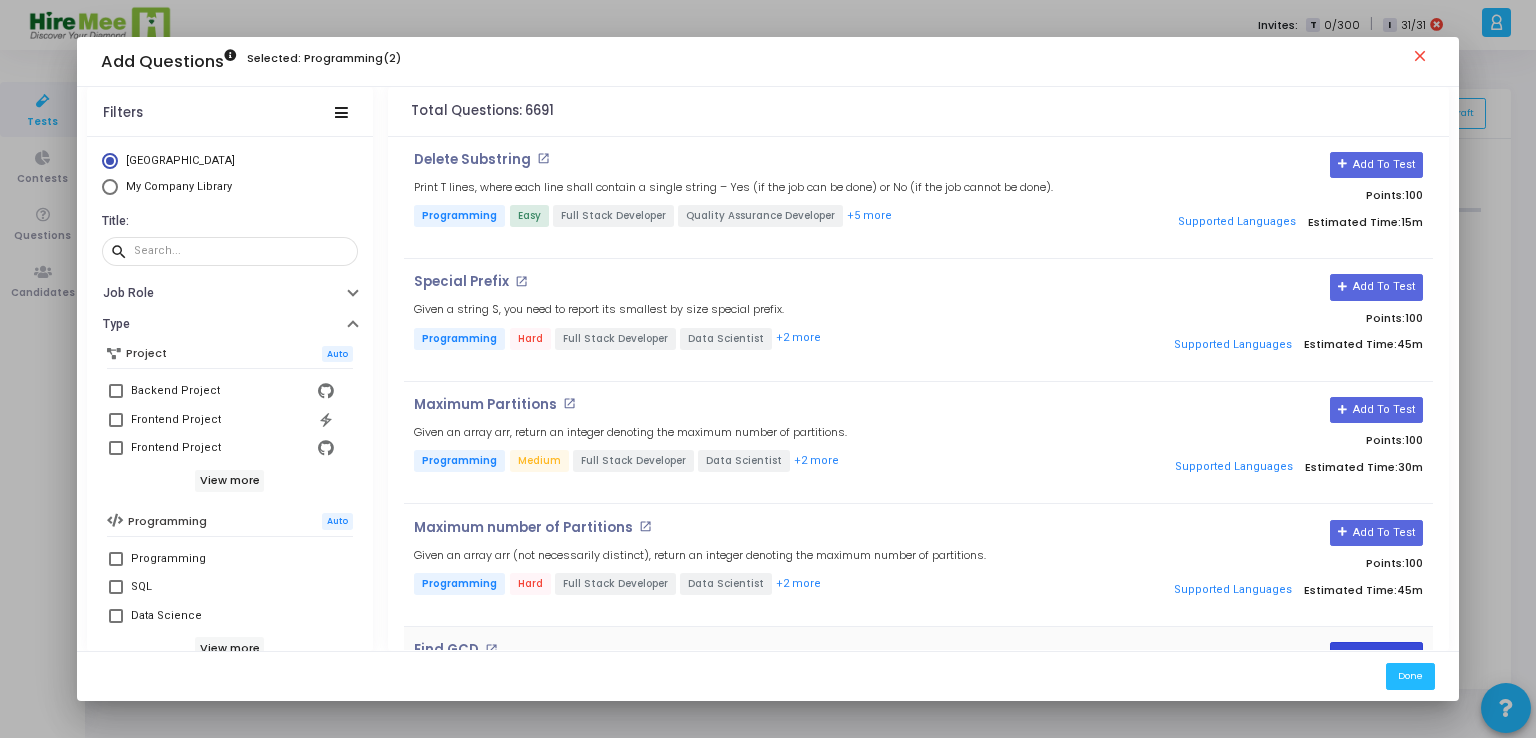 click at bounding box center [1343, 655] 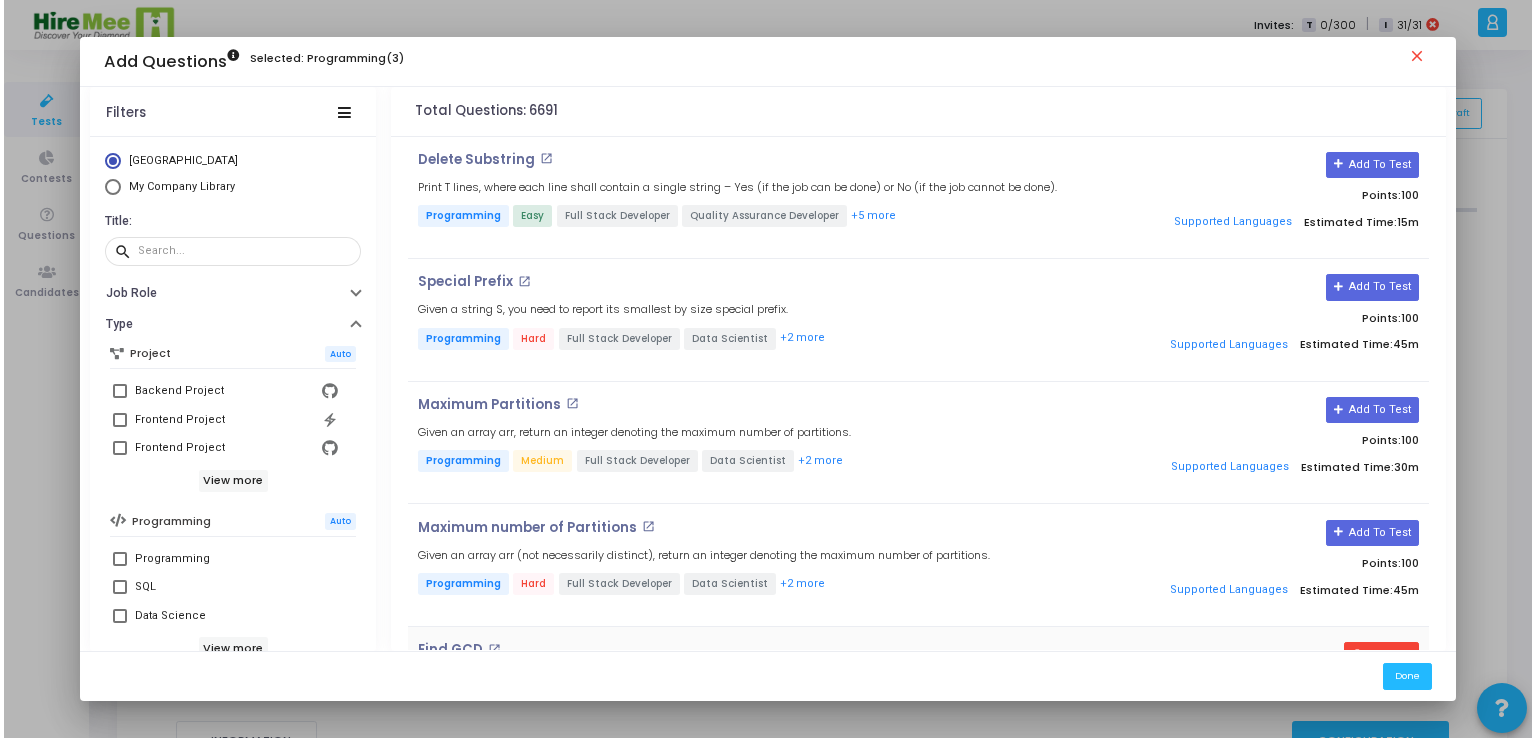 scroll, scrollTop: 10754, scrollLeft: 0, axis: vertical 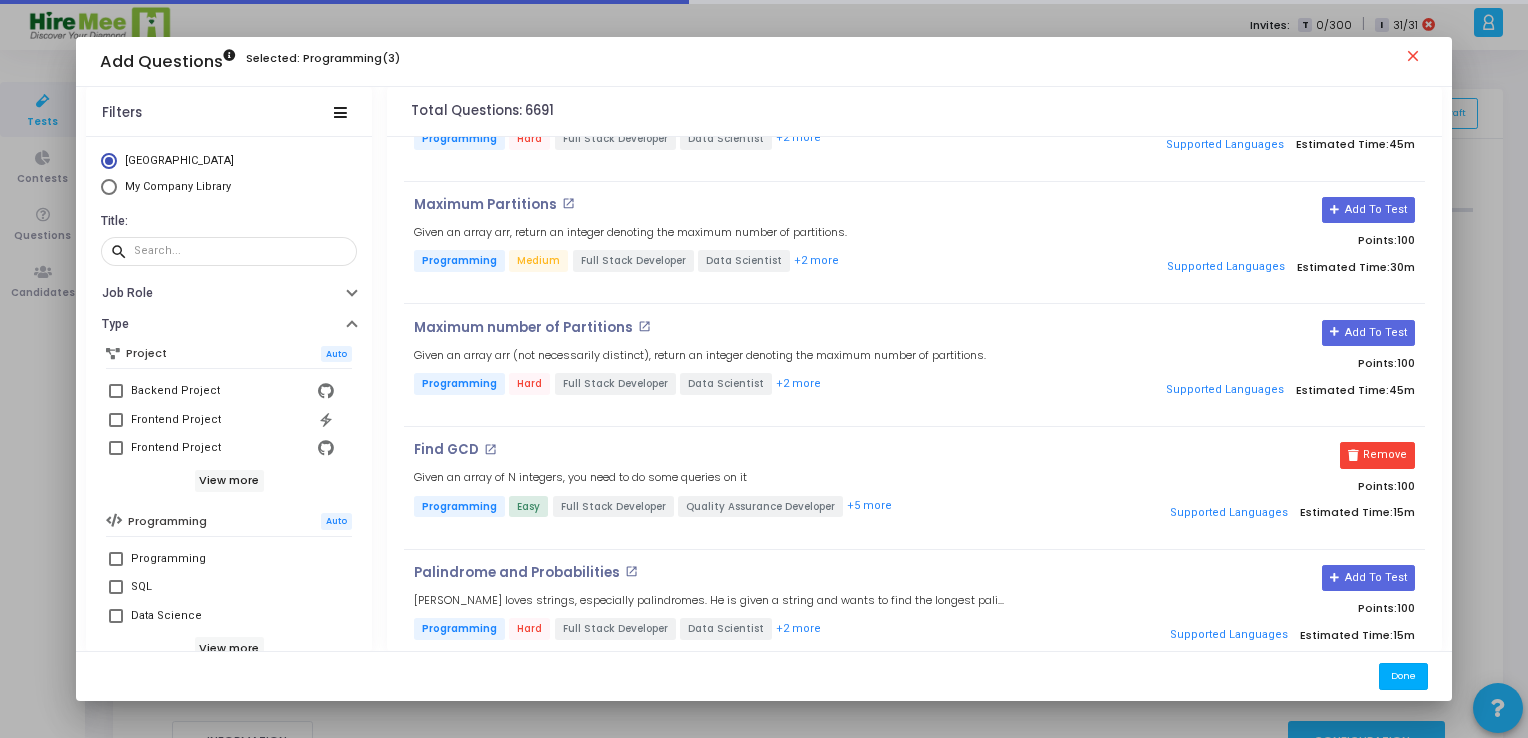 click on "Done" at bounding box center (1403, 676) 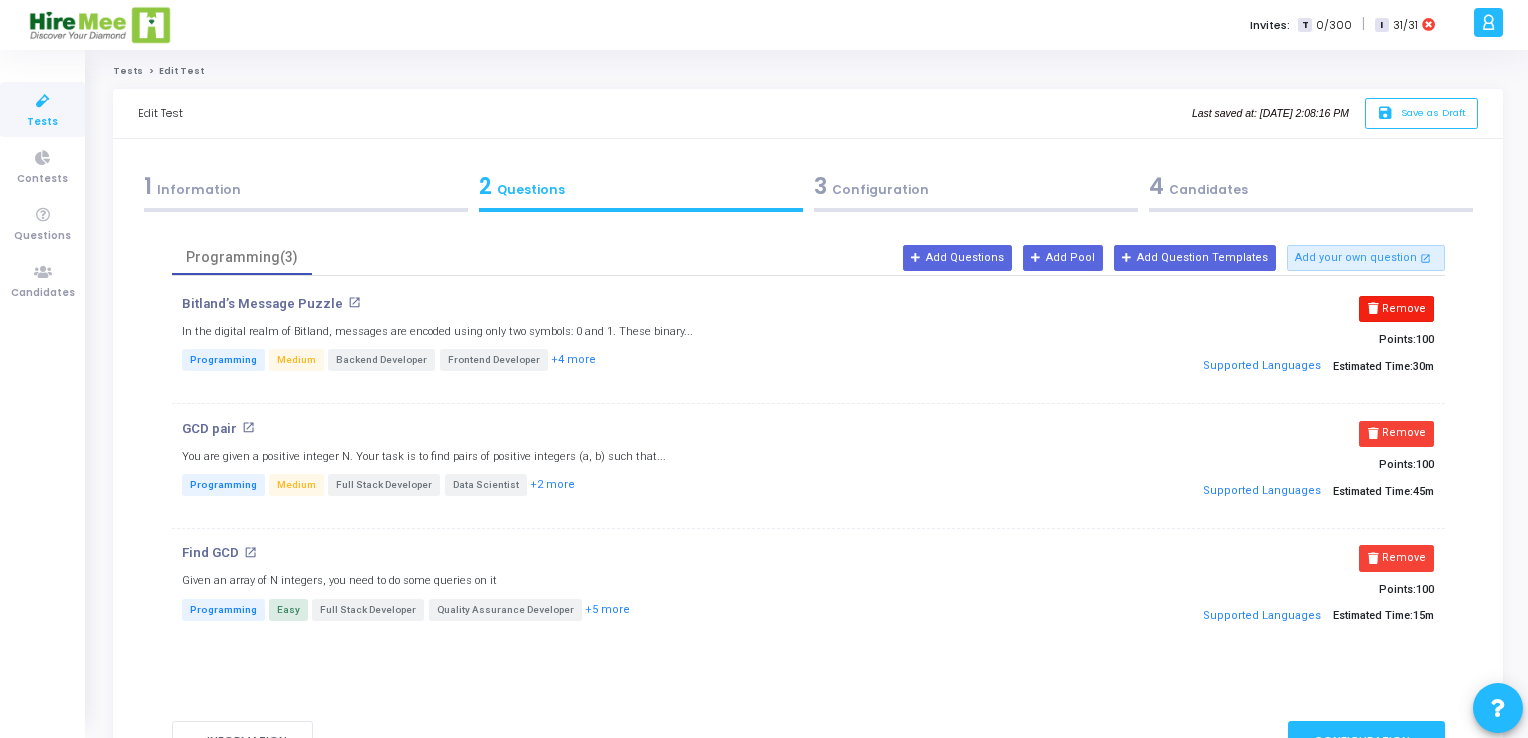 click on "Remove" at bounding box center [1396, 309] 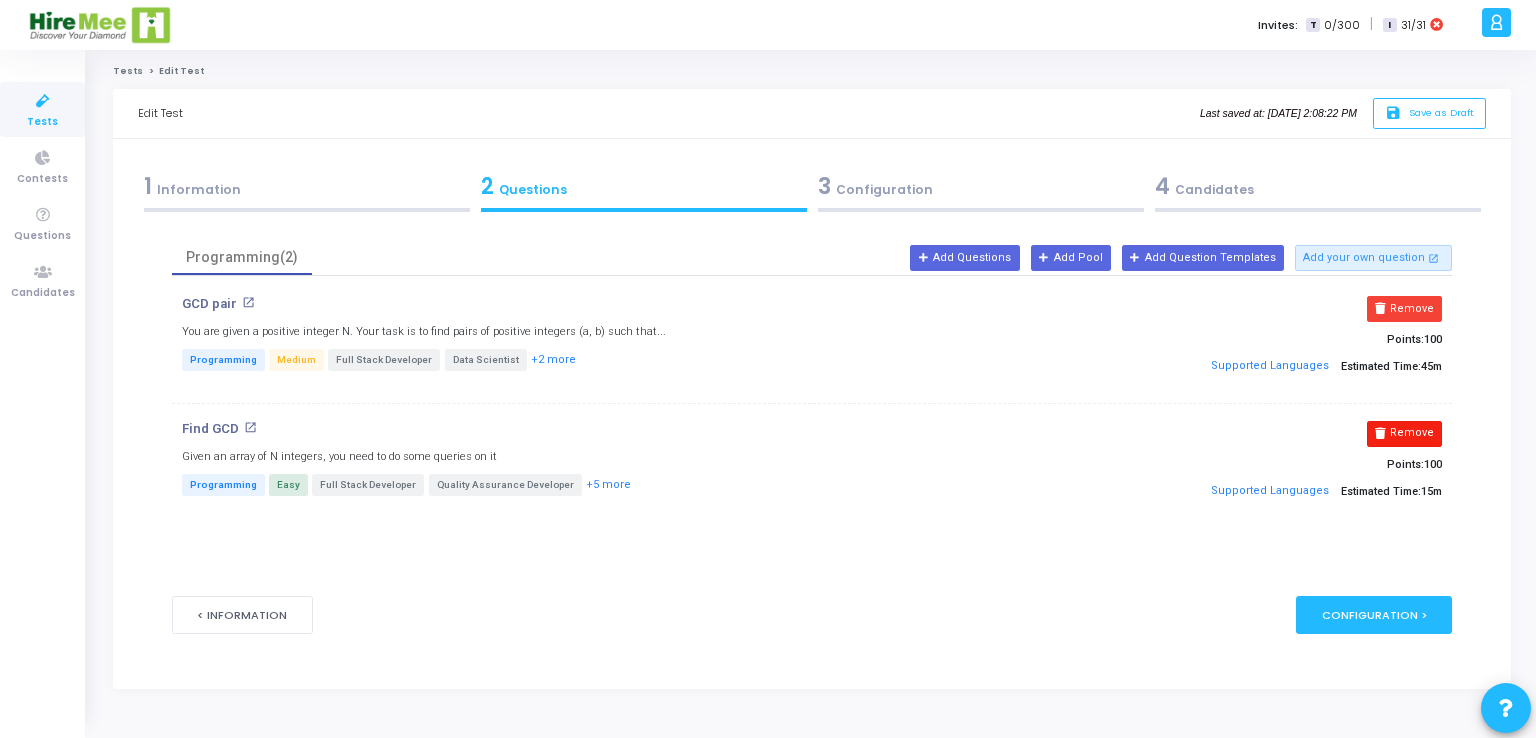 click on "Remove" at bounding box center (1404, 434) 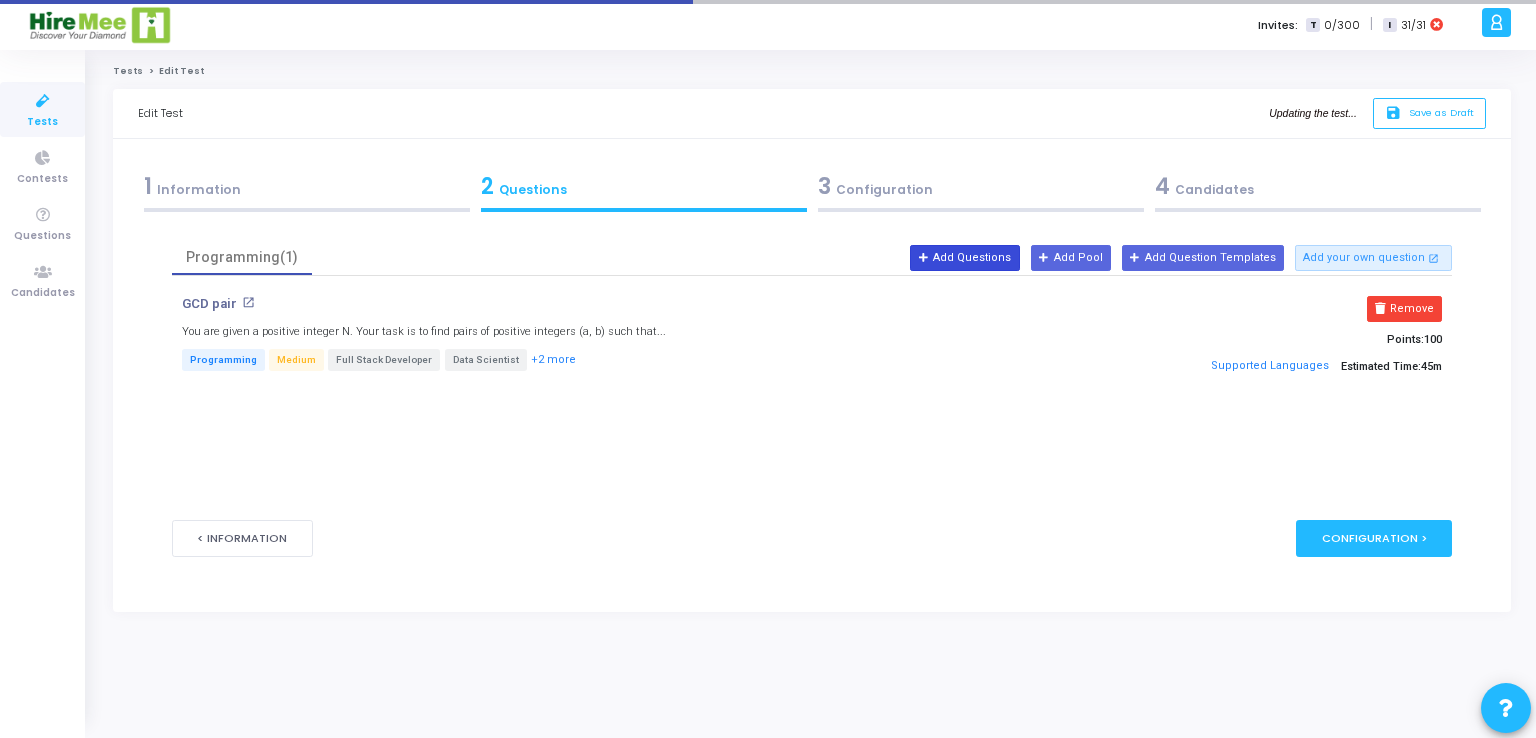 click on "Add Questions" at bounding box center (964, 258) 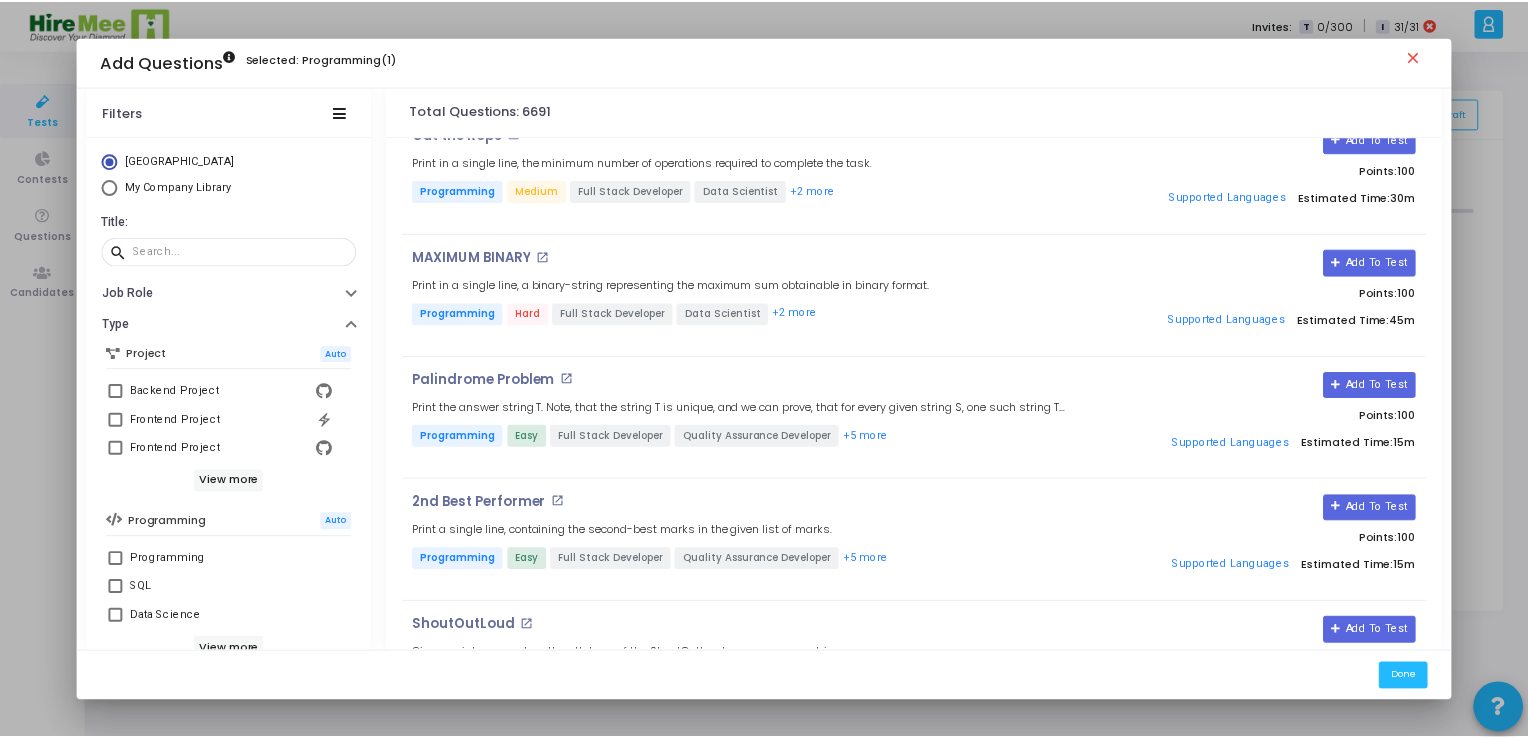 scroll, scrollTop: 1354, scrollLeft: 0, axis: vertical 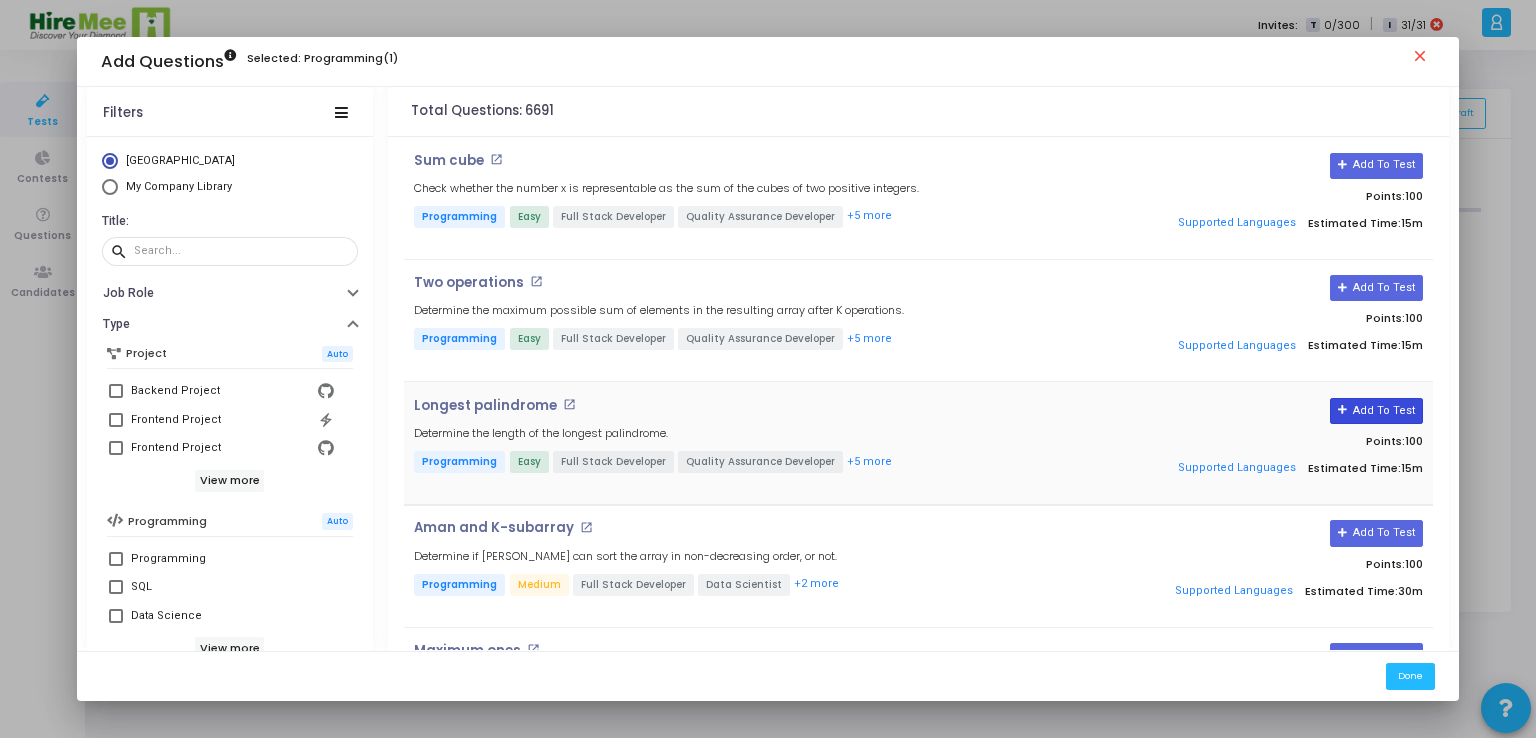 click on "Add To Test" at bounding box center (1376, 411) 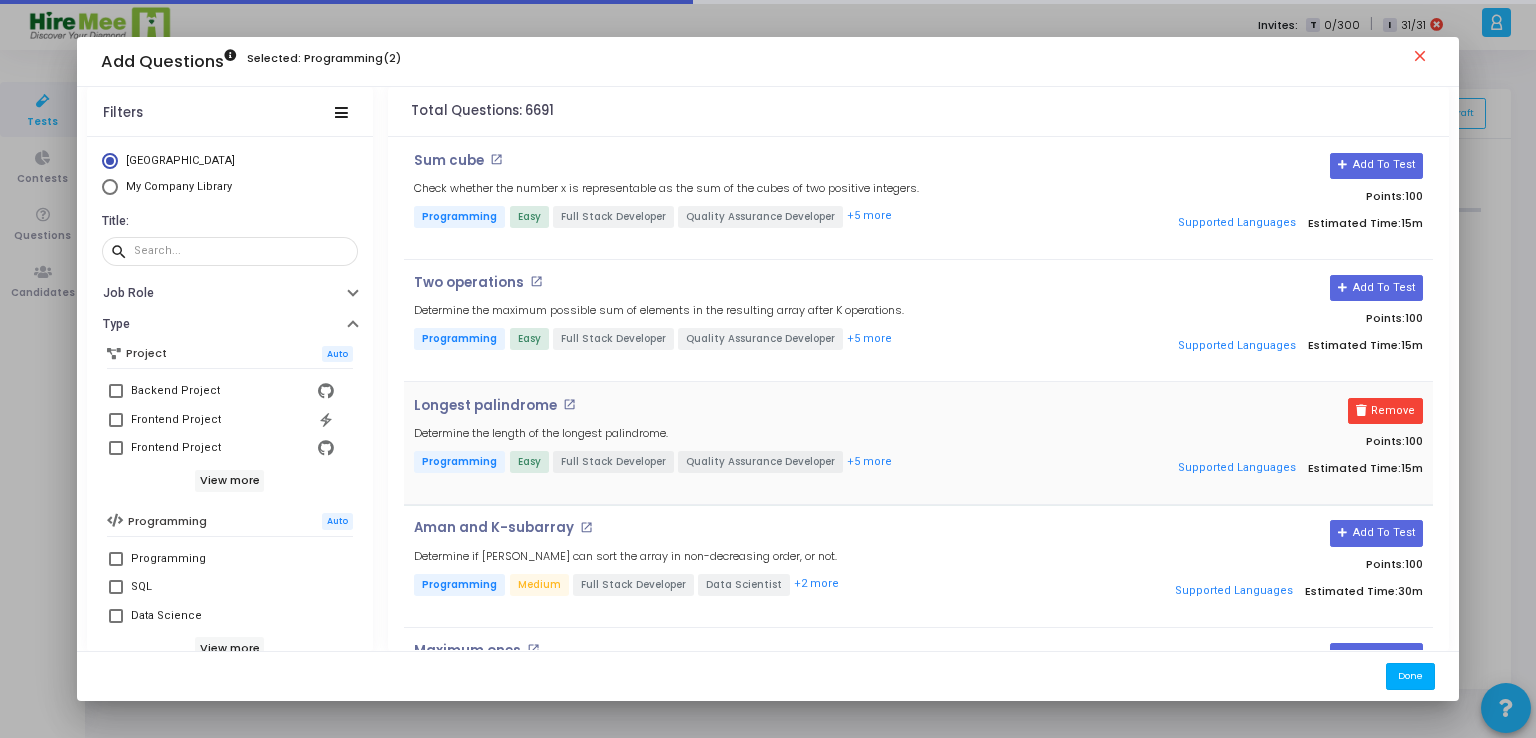 click on "Done" at bounding box center [1410, 676] 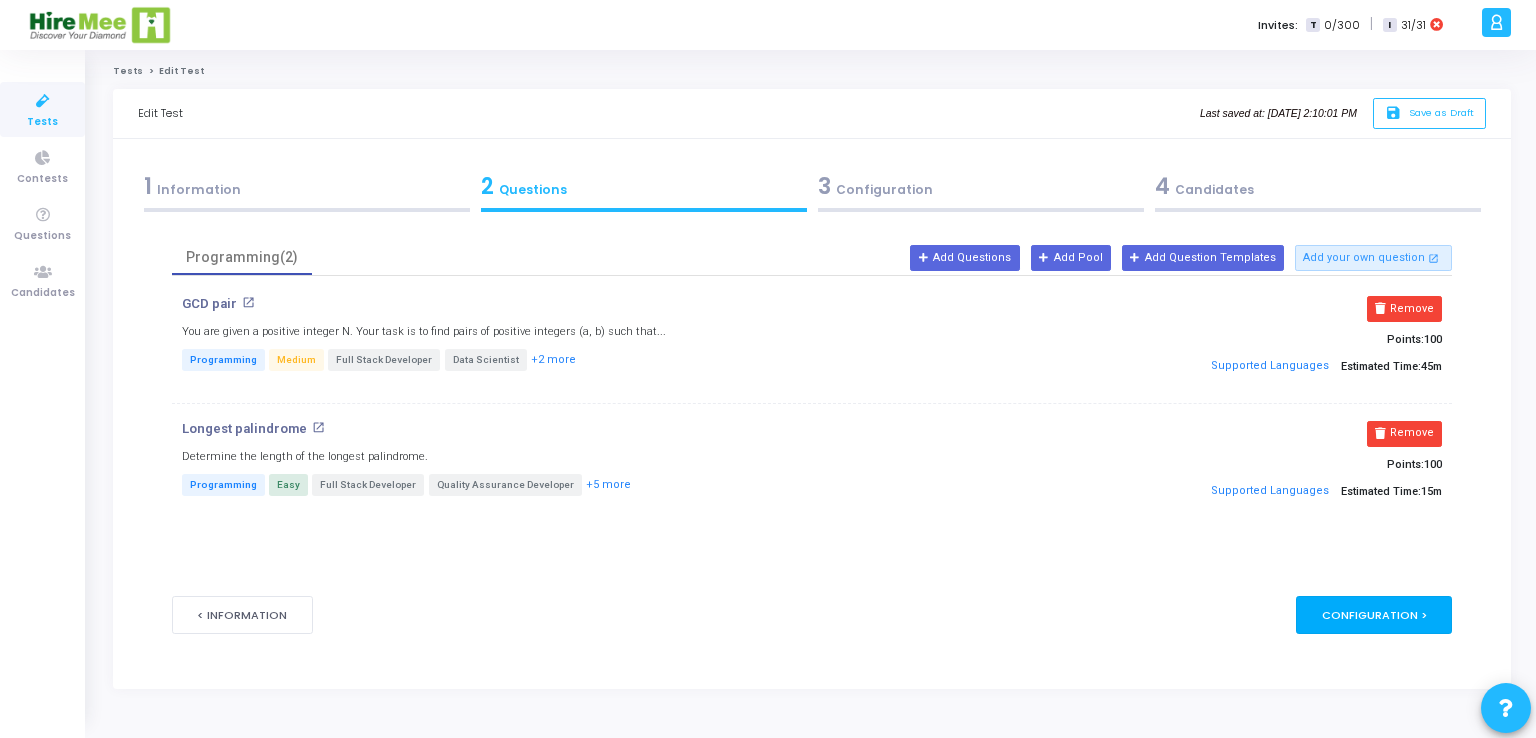 click on "Configuration >" at bounding box center (1374, 614) 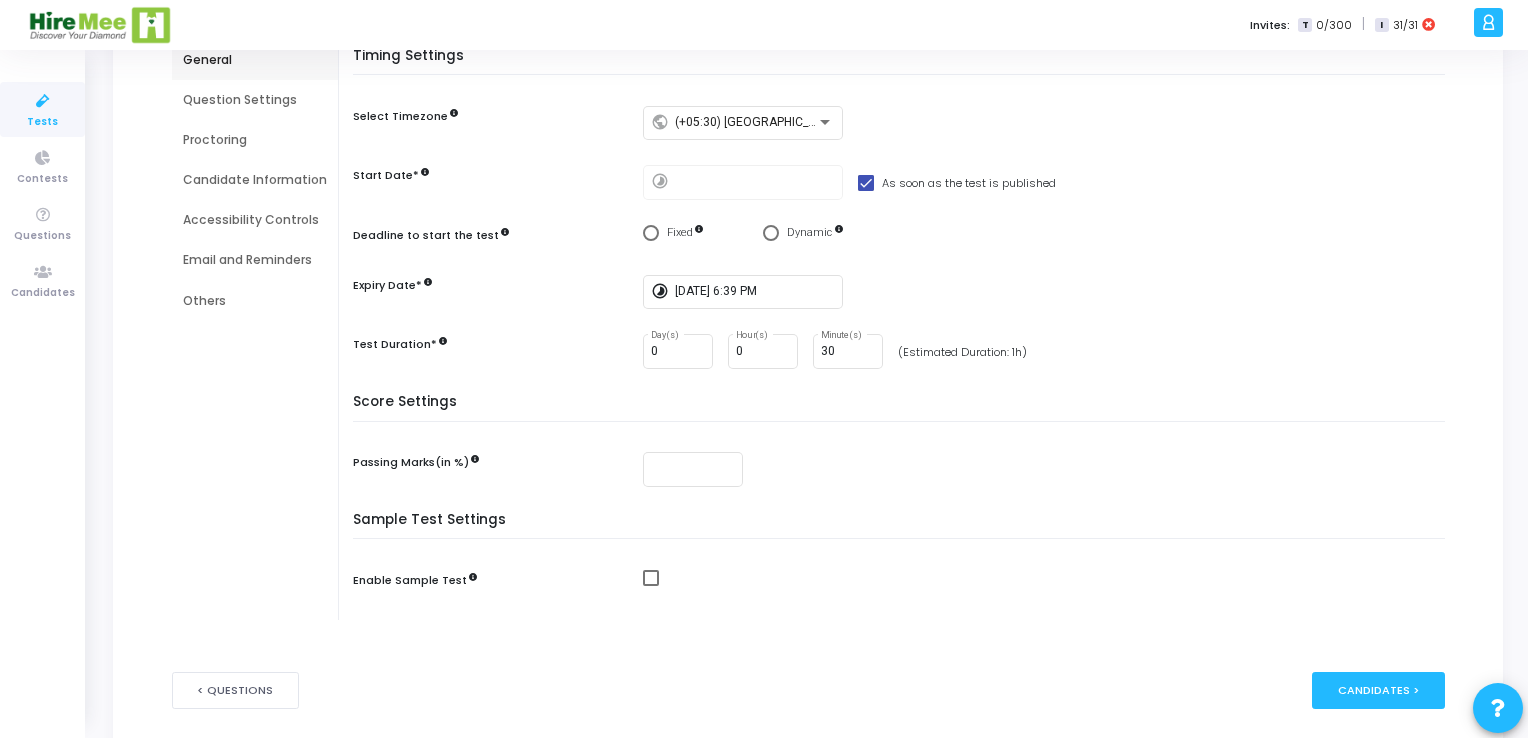 scroll, scrollTop: 258, scrollLeft: 0, axis: vertical 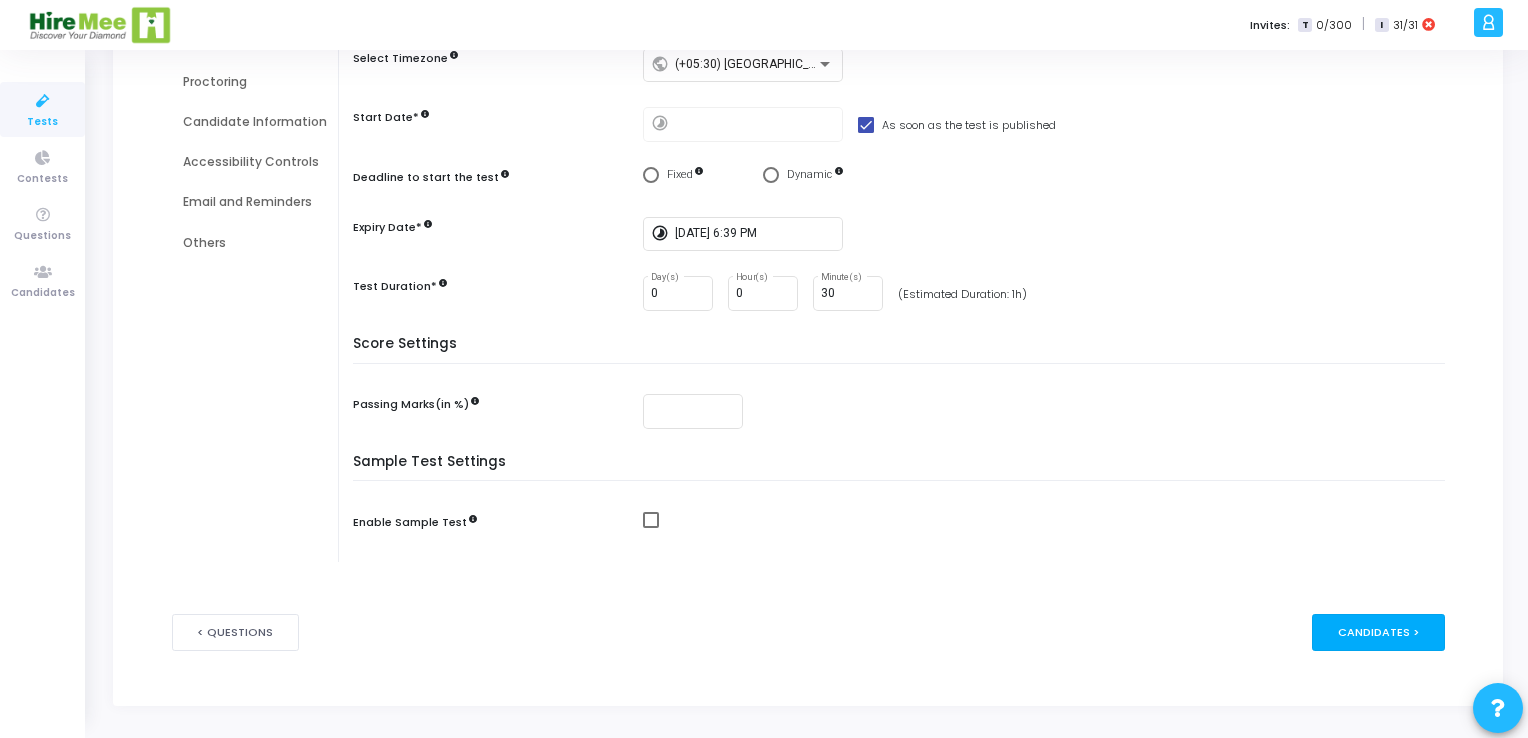 click on "Candidates >" at bounding box center (1378, 632) 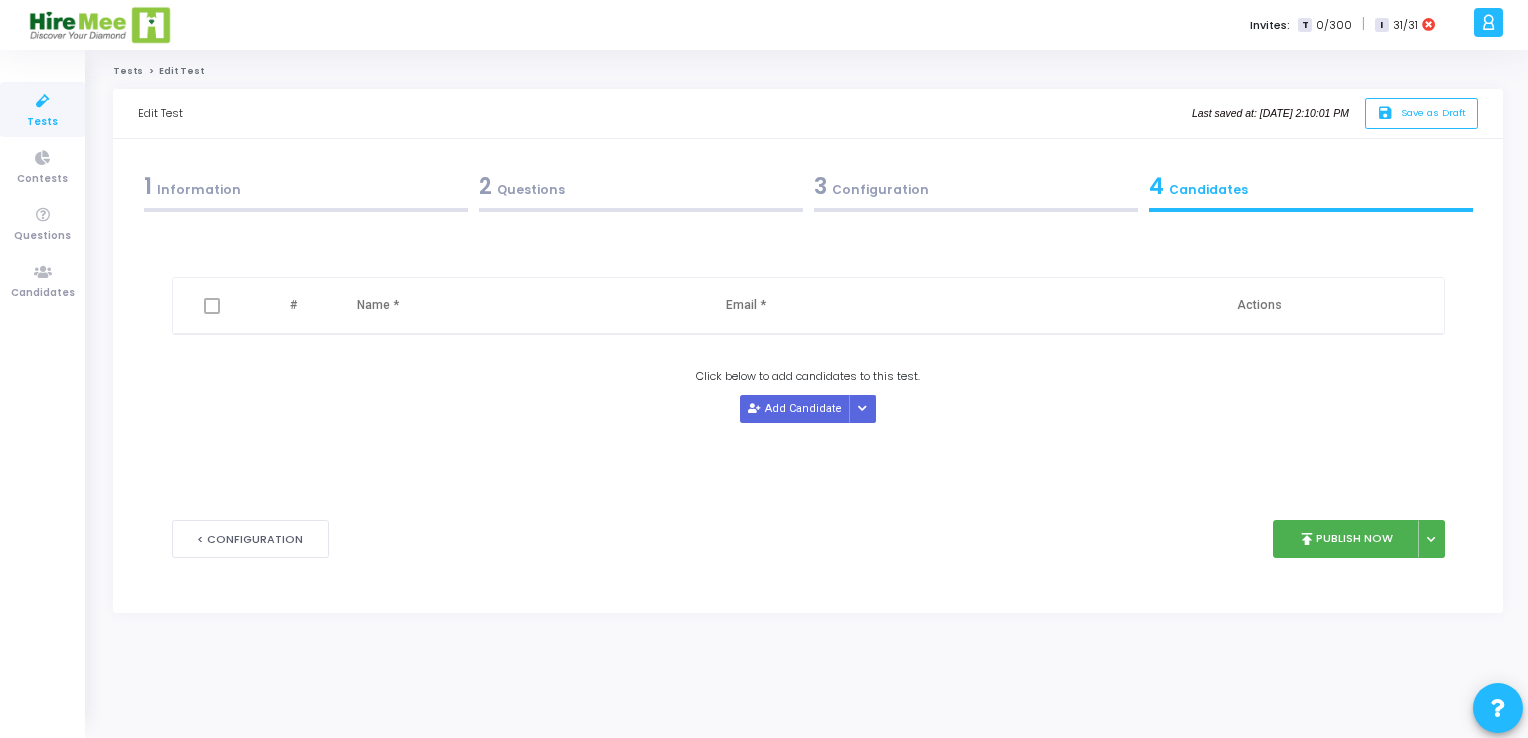 scroll, scrollTop: 0, scrollLeft: 0, axis: both 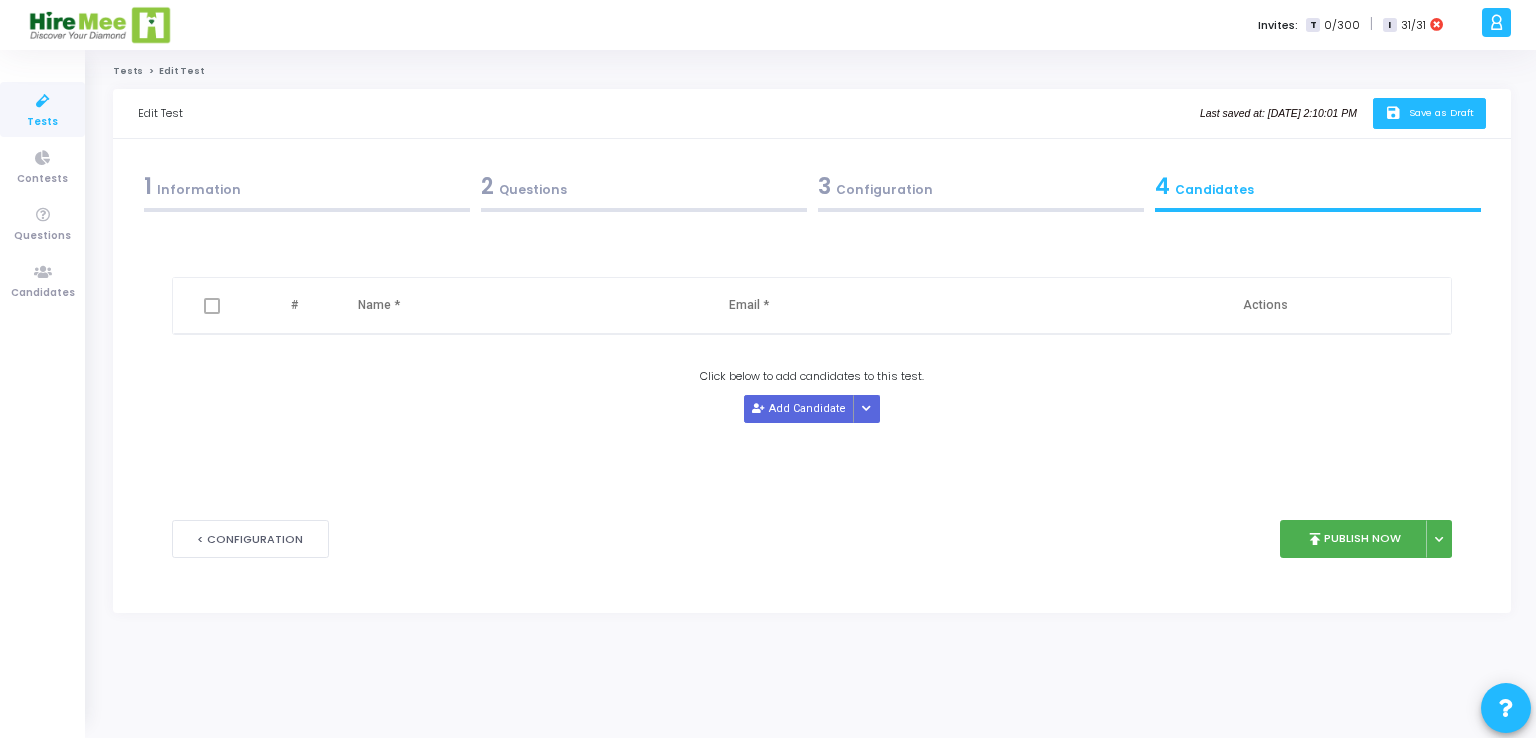 click on "Save as Draft" 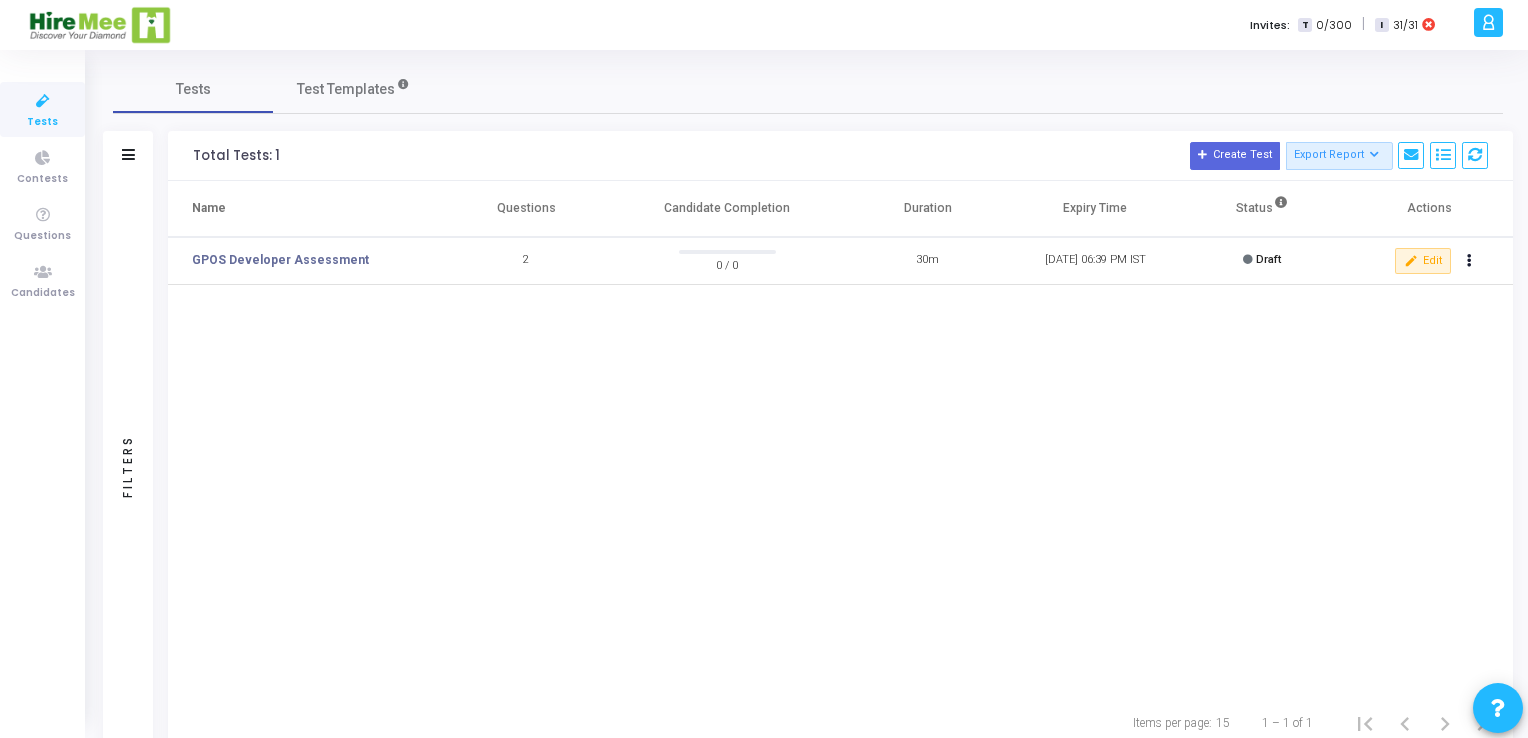 drag, startPoint x: 294, startPoint y: 264, endPoint x: 249, endPoint y: 472, distance: 212.81212 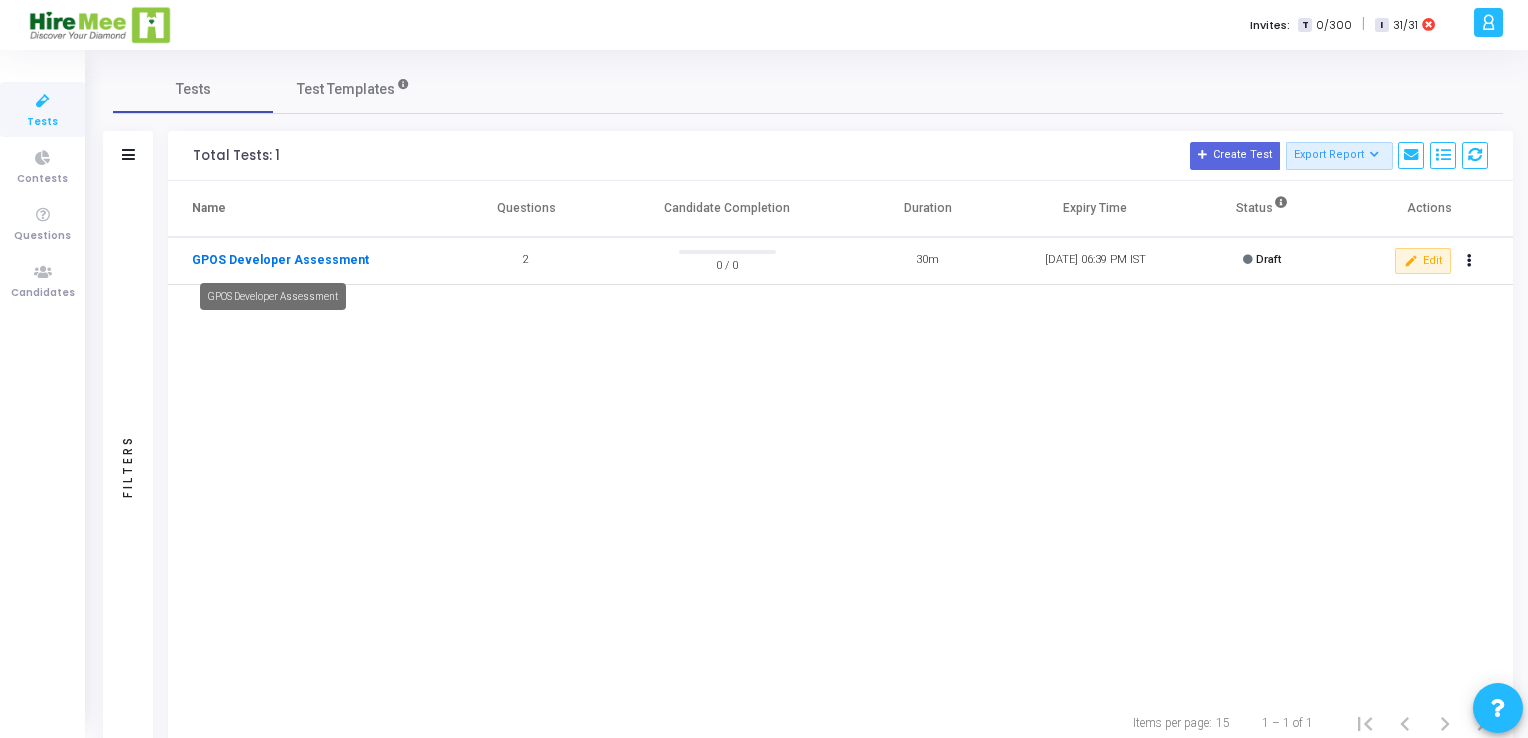 click on "GPOS Developer Assessment" at bounding box center [280, 260] 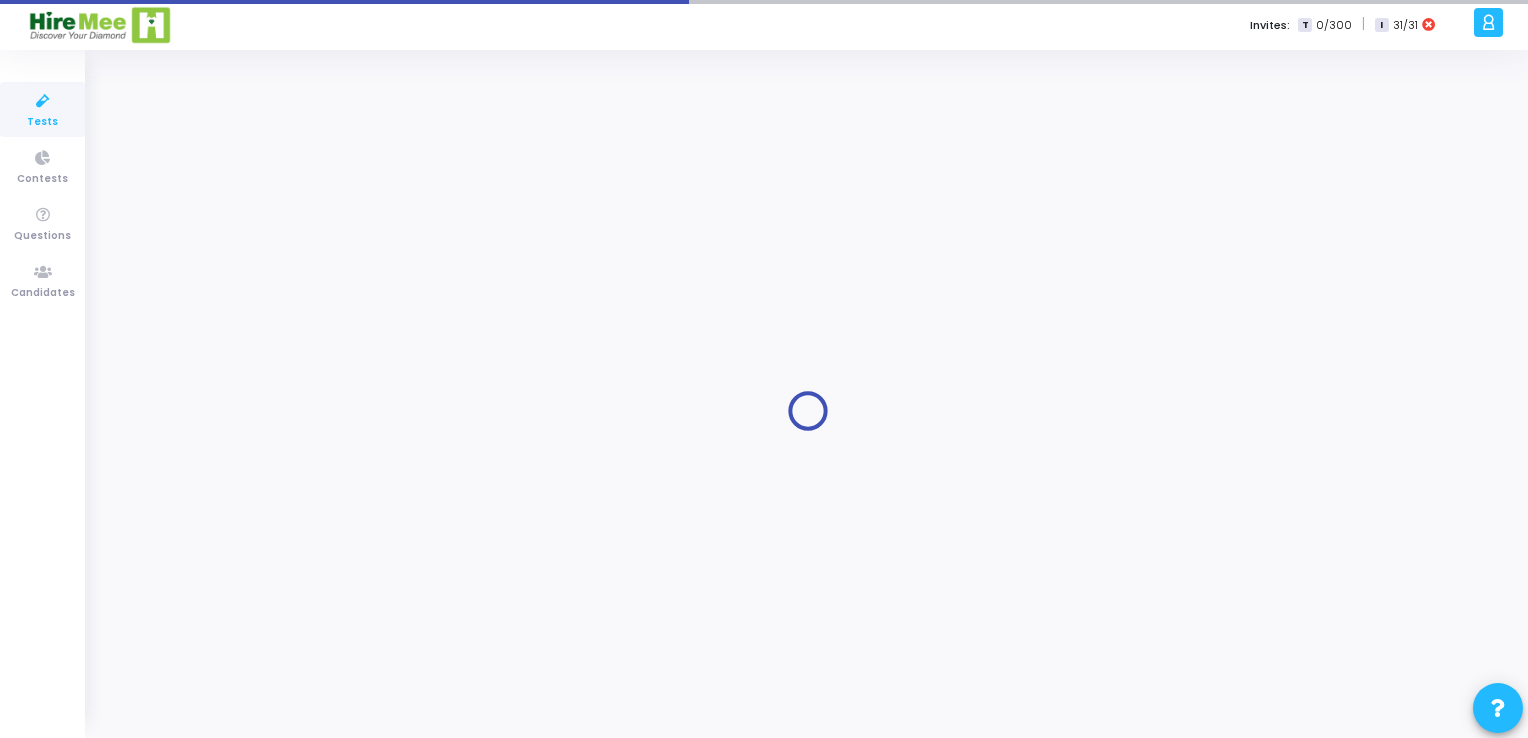 type on "GPOS Developer Assessment" 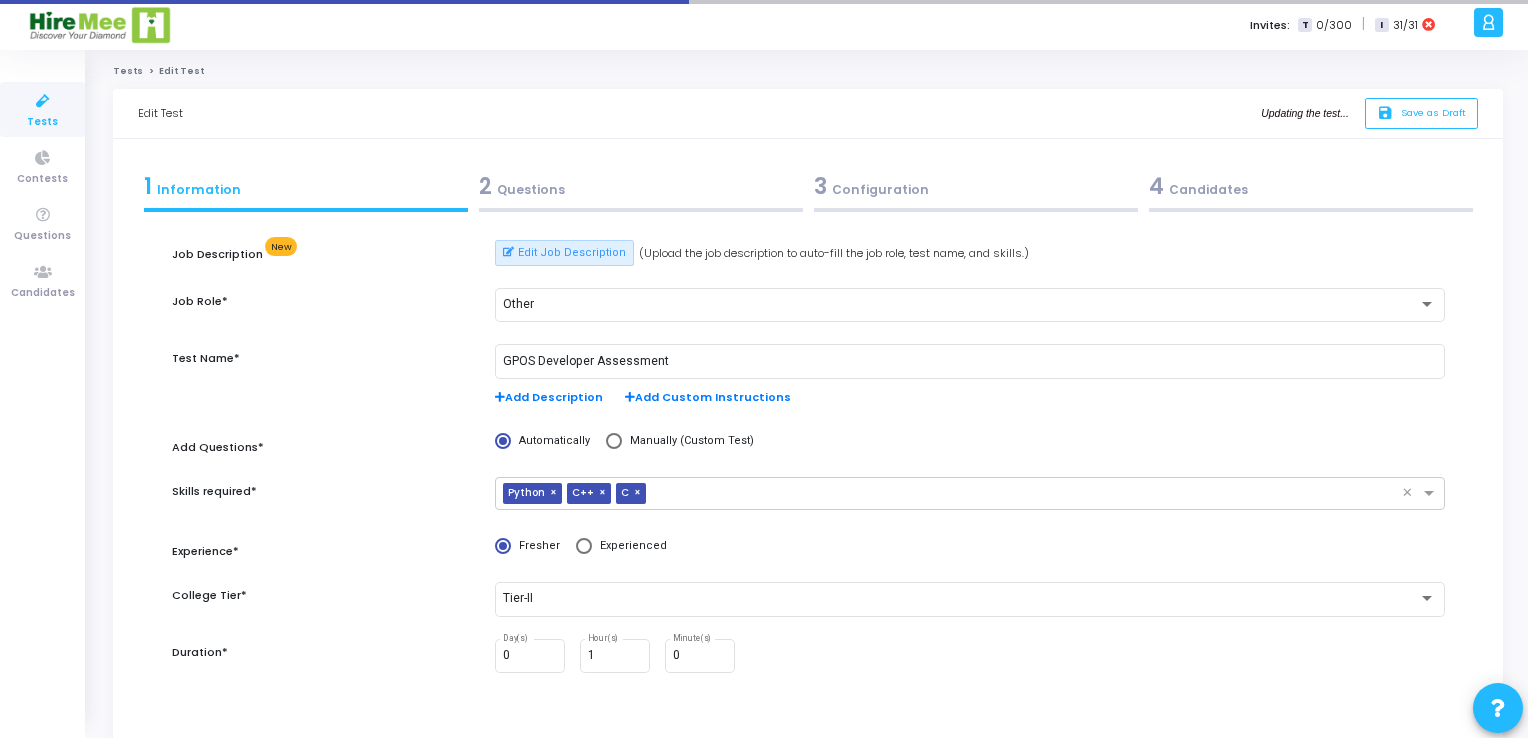 click on "2  Questions" at bounding box center [641, 186] 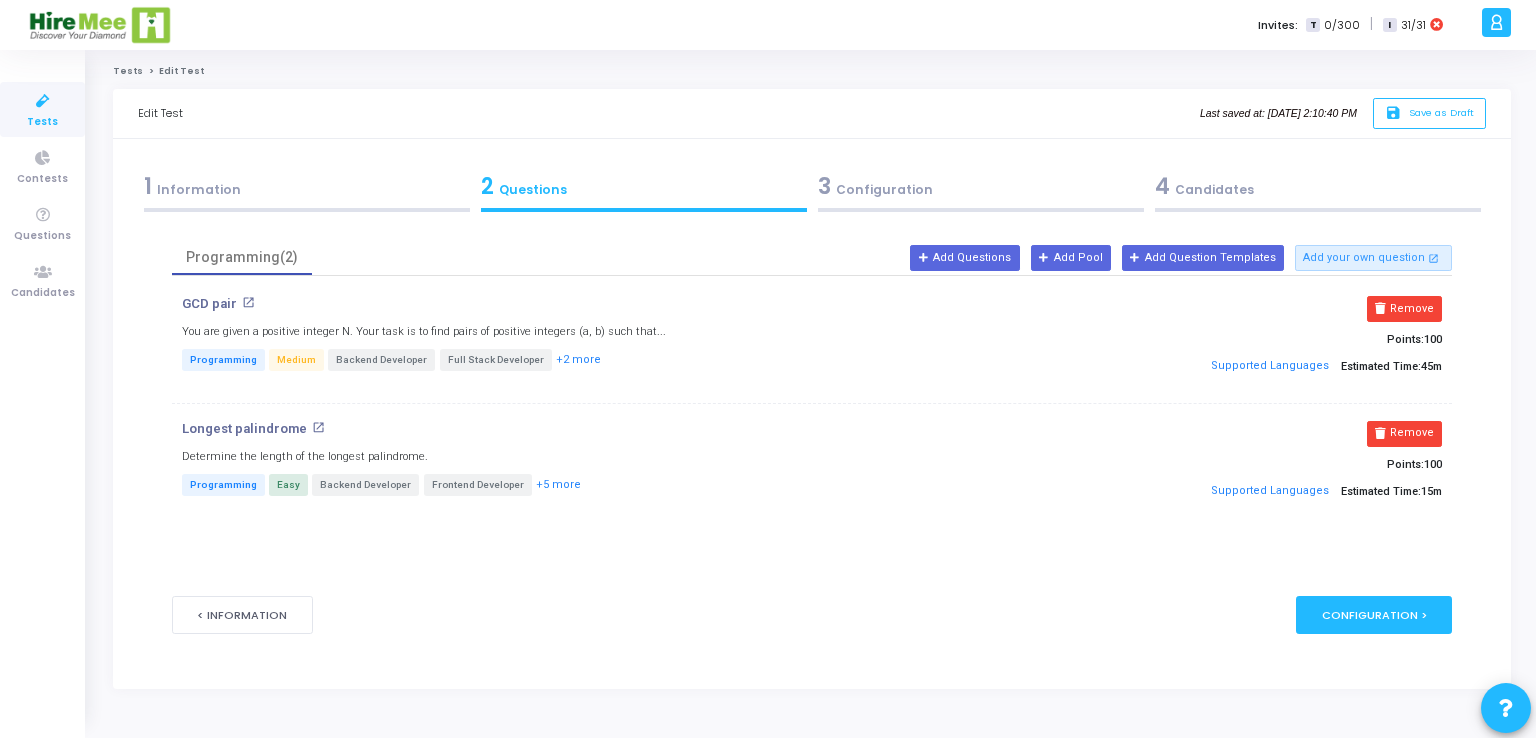 click on "2  Questions" at bounding box center [644, 186] 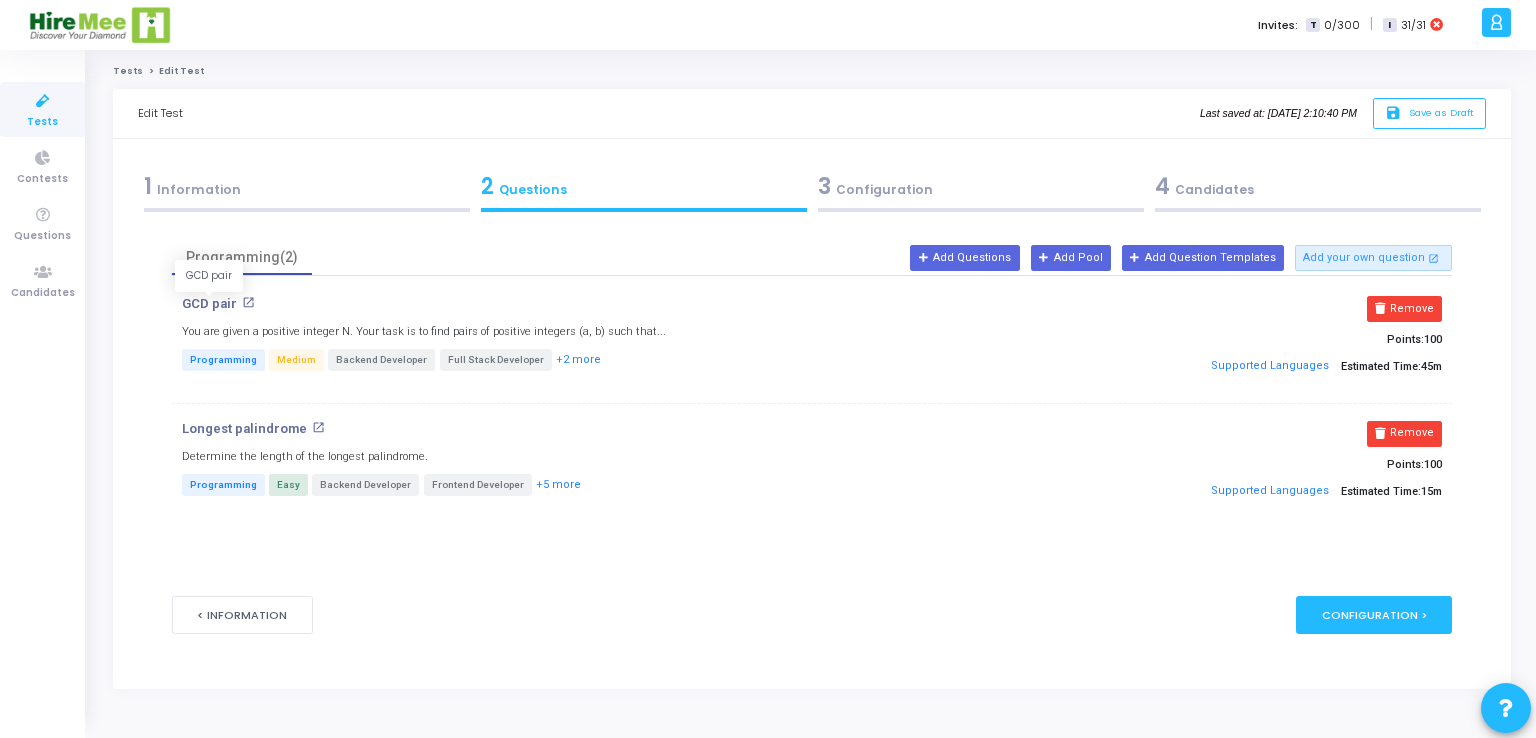click on "GCD pair" at bounding box center (209, 304) 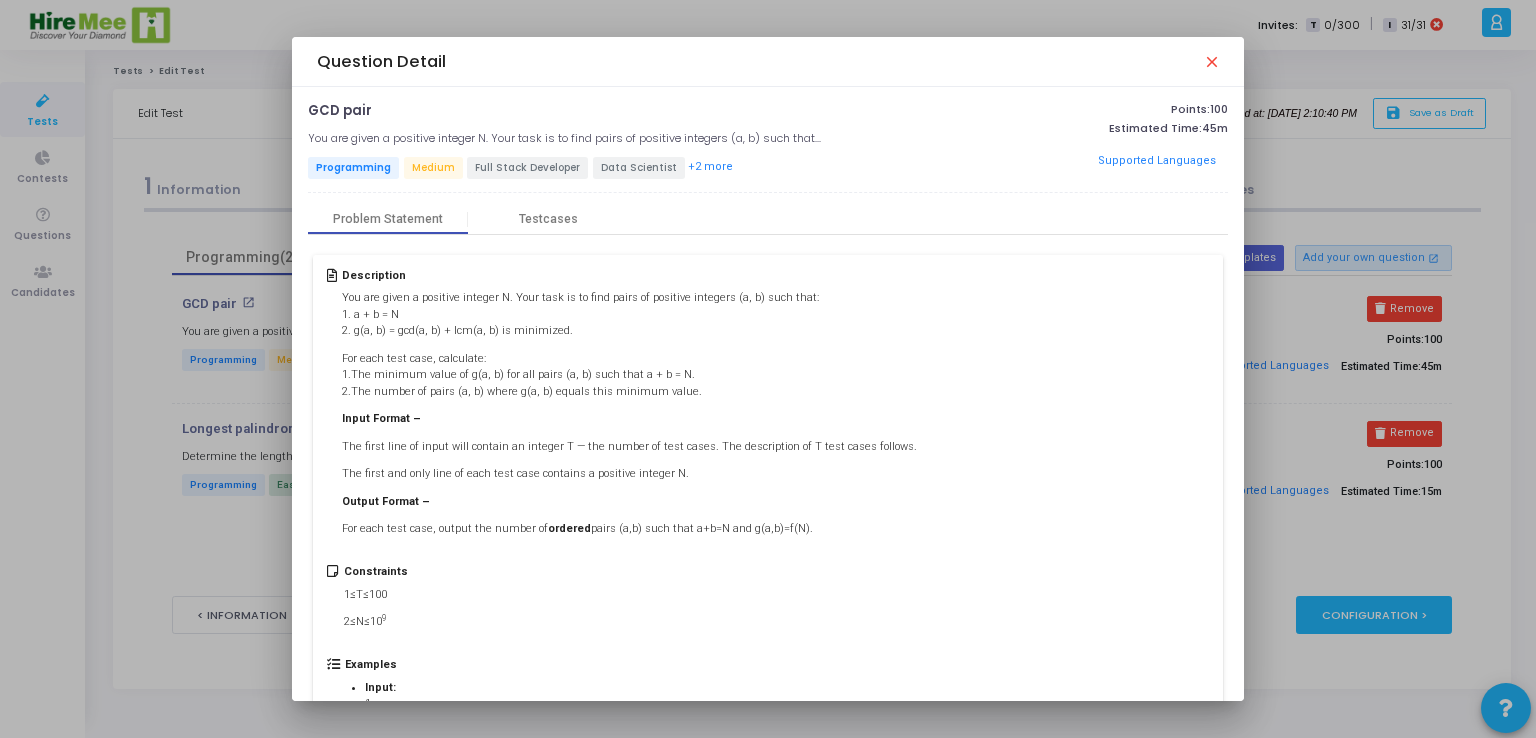 click on "close" at bounding box center [1211, 61] 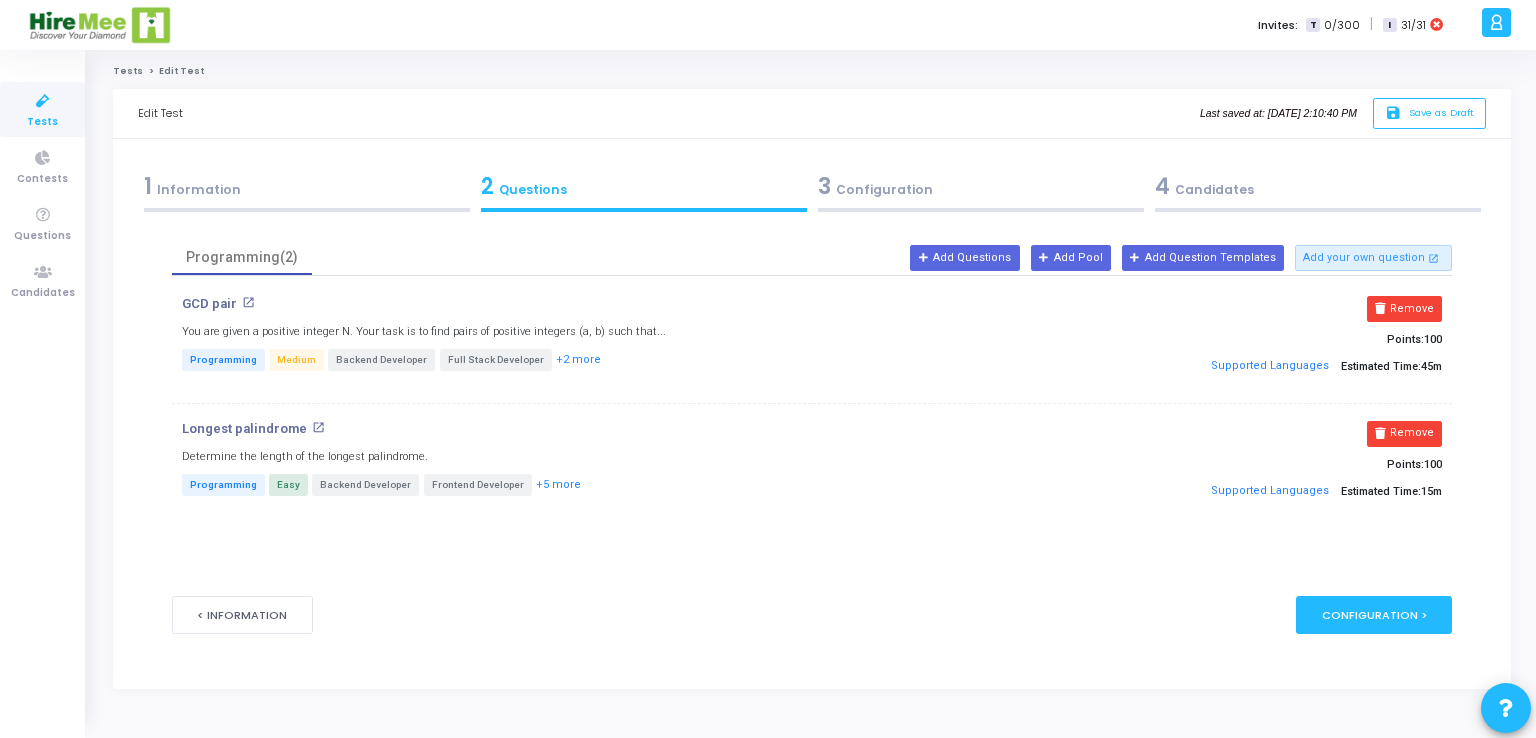 drag, startPoint x: 239, startPoint y: 305, endPoint x: 177, endPoint y: 298, distance: 62.39391 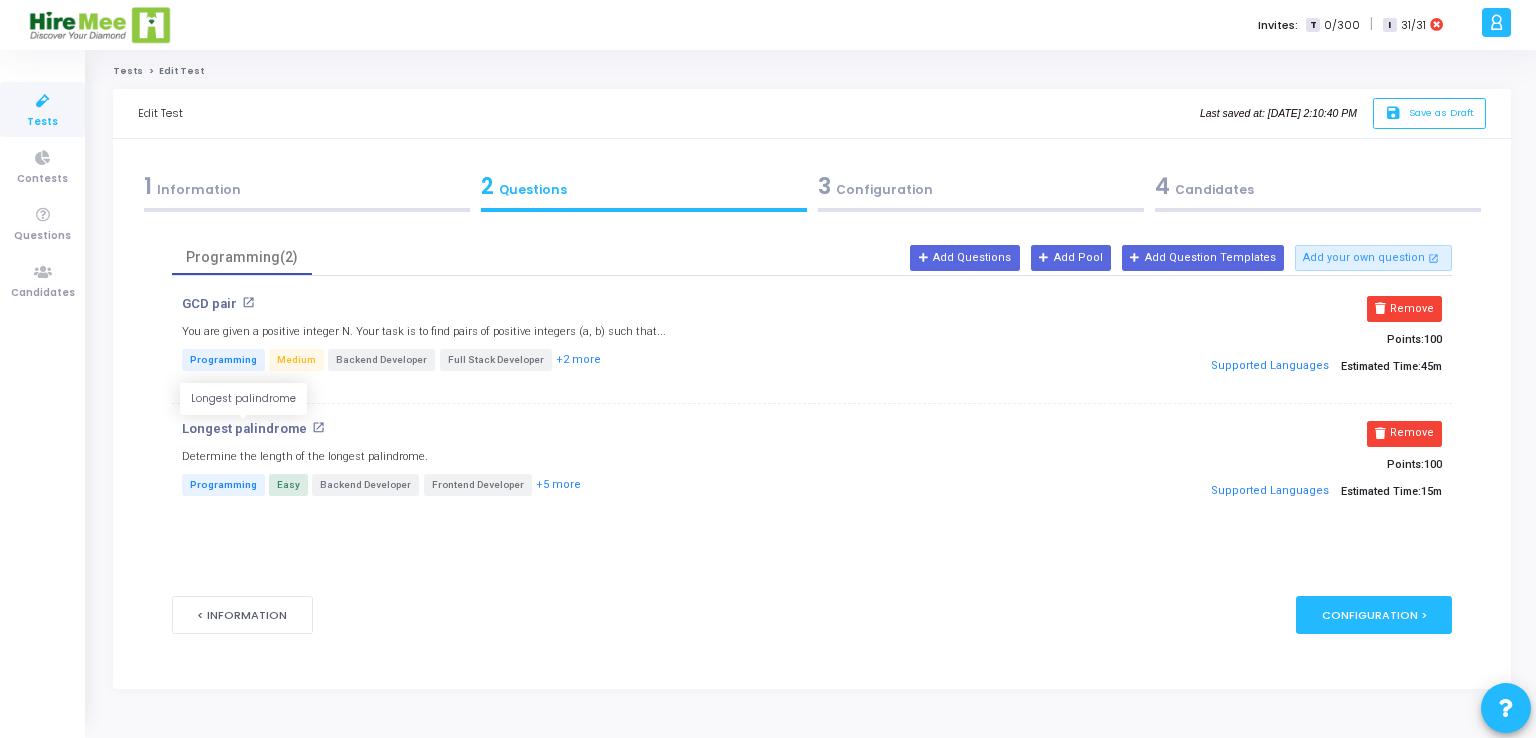 drag, startPoint x: 177, startPoint y: 429, endPoint x: 299, endPoint y: 424, distance: 122.10242 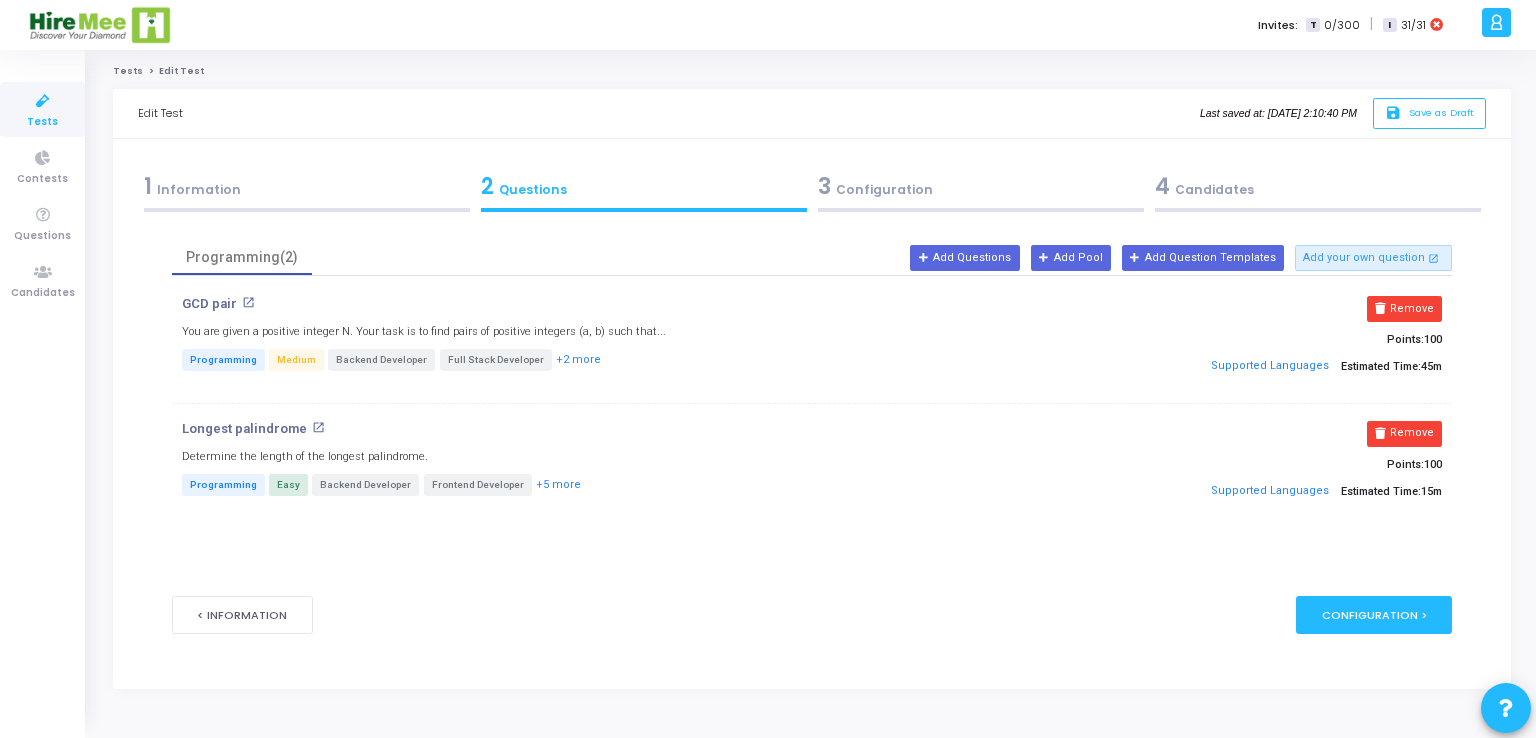 click on "1  Information" at bounding box center (307, 186) 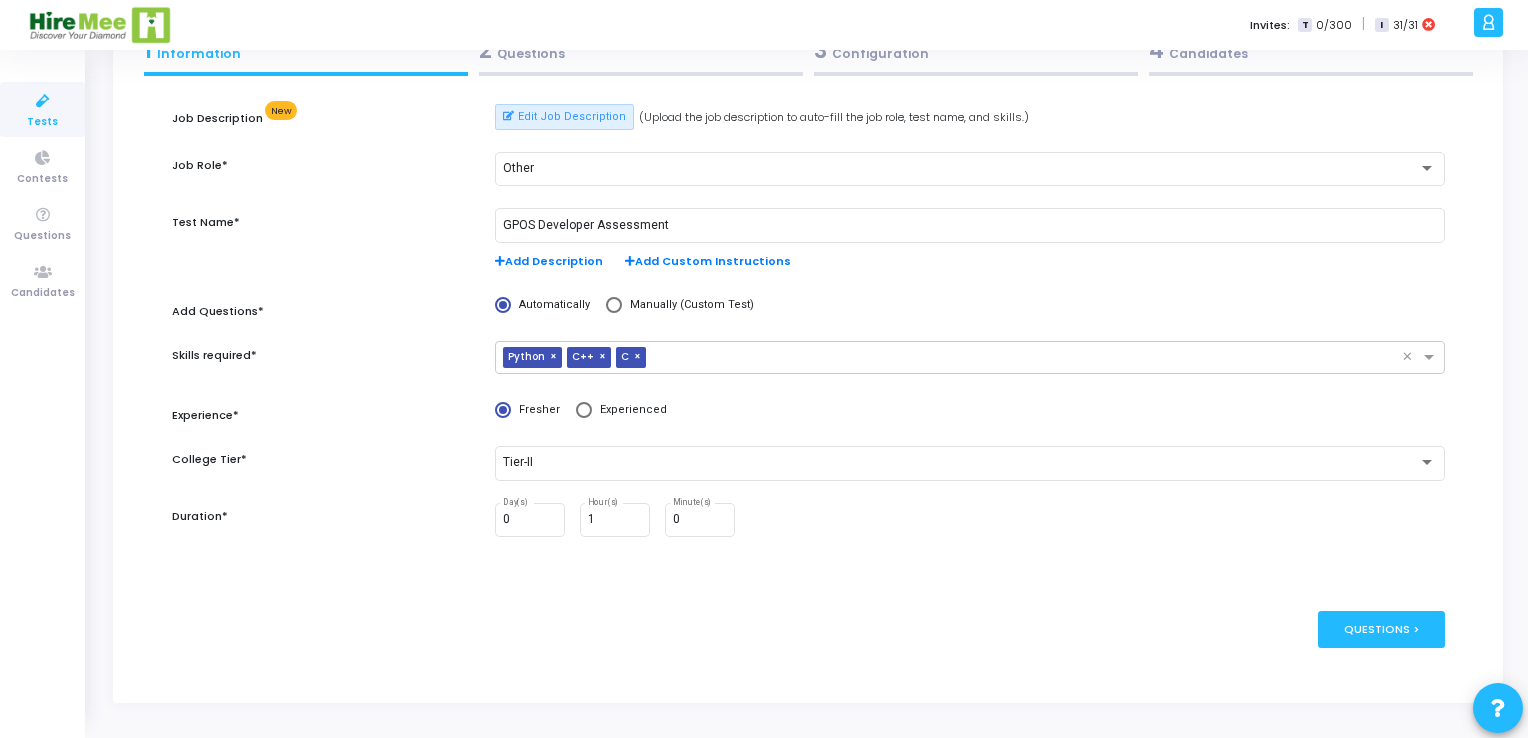 scroll, scrollTop: 0, scrollLeft: 0, axis: both 